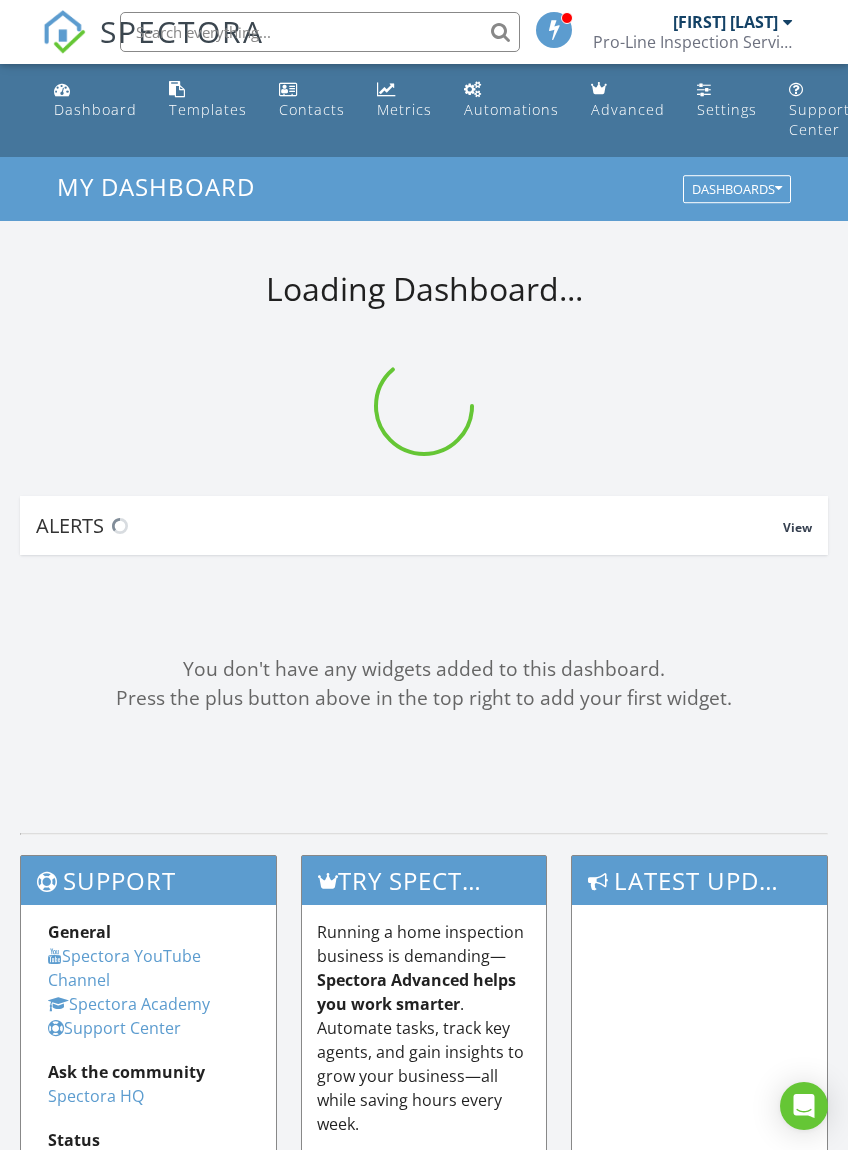 scroll, scrollTop: 0, scrollLeft: 0, axis: both 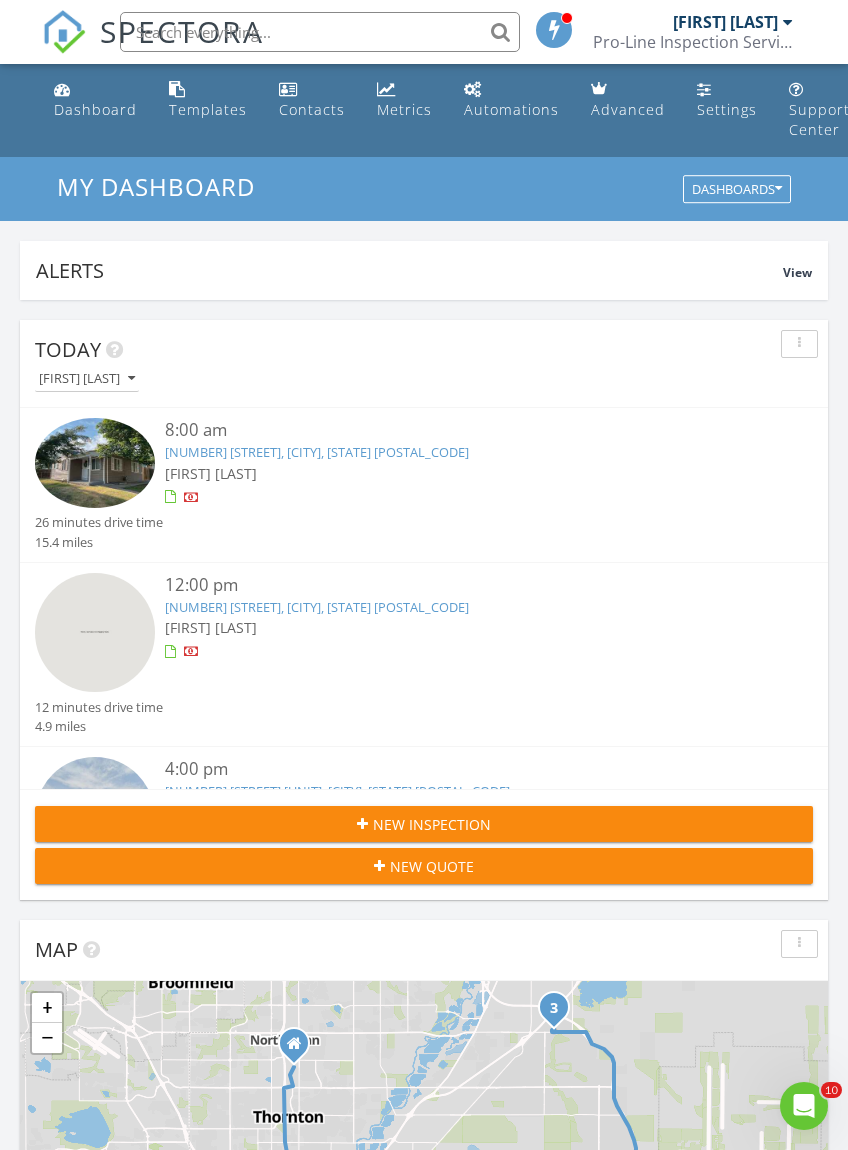 click on "12:00 pm
12642 E Kansas Pl, Aurora, CO 80012
Martin E Martinez
12 minutes drive time   4.9 miles" at bounding box center (424, 654) 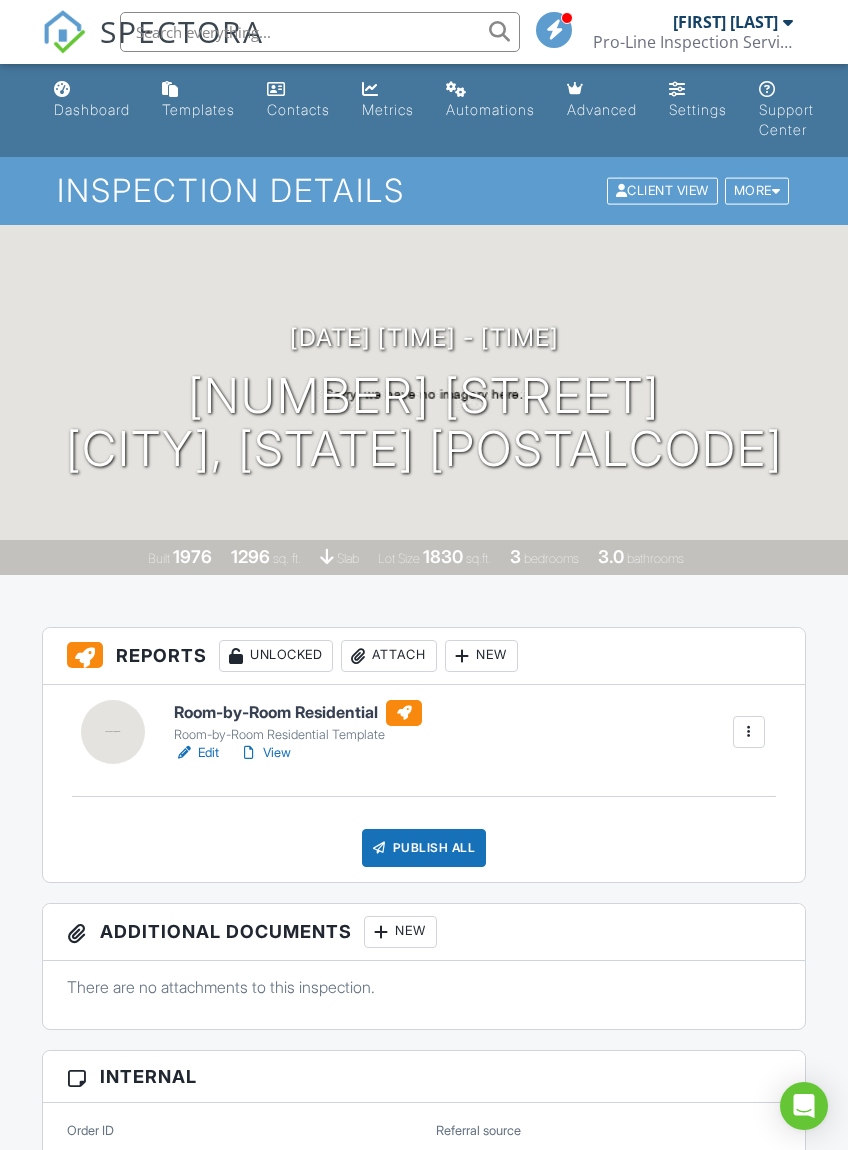 scroll, scrollTop: 0, scrollLeft: 0, axis: both 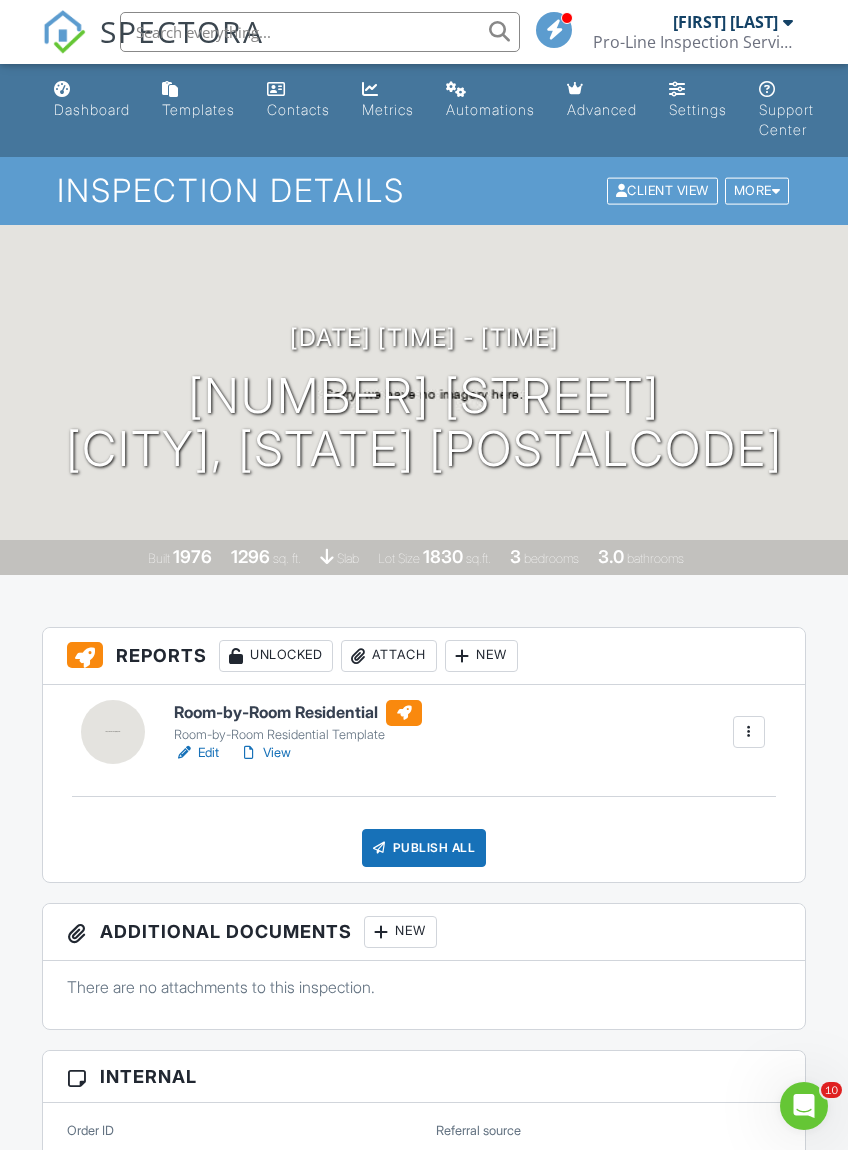 click on "Dashboard" at bounding box center (92, 100) 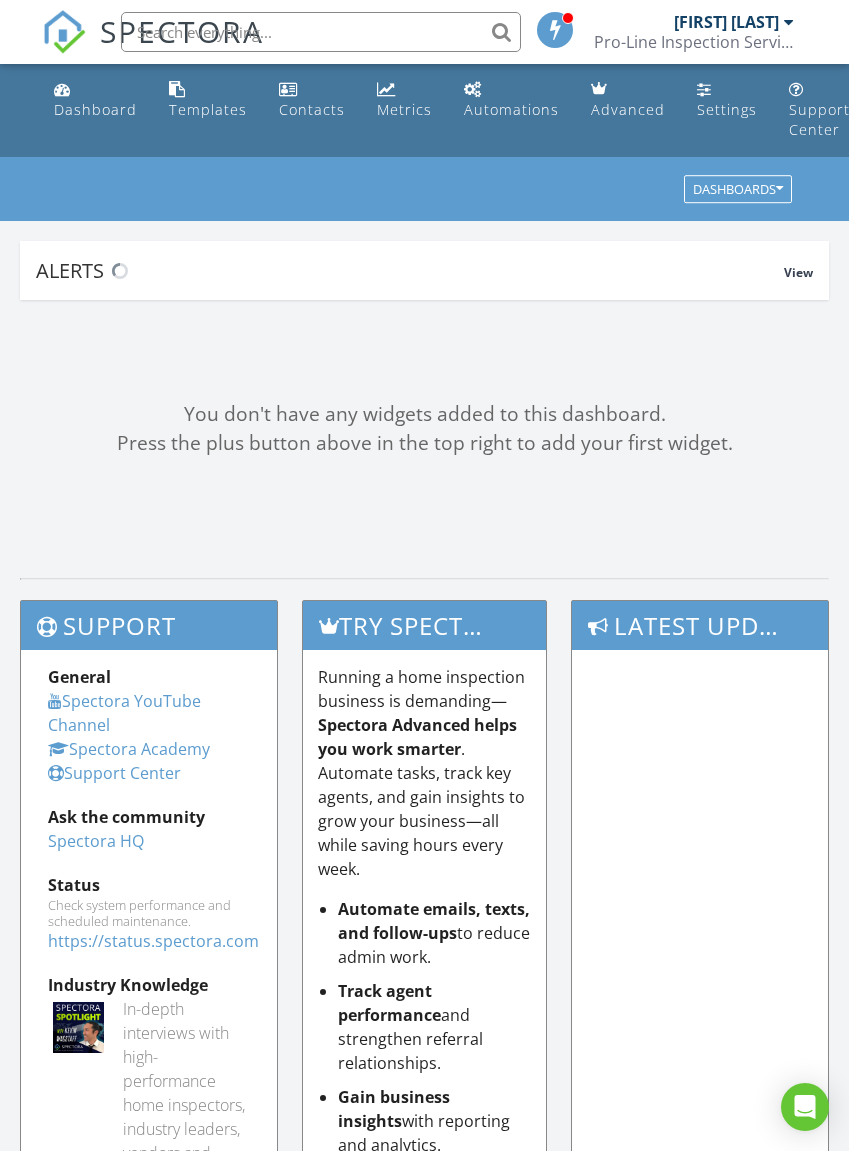 scroll, scrollTop: 0, scrollLeft: 0, axis: both 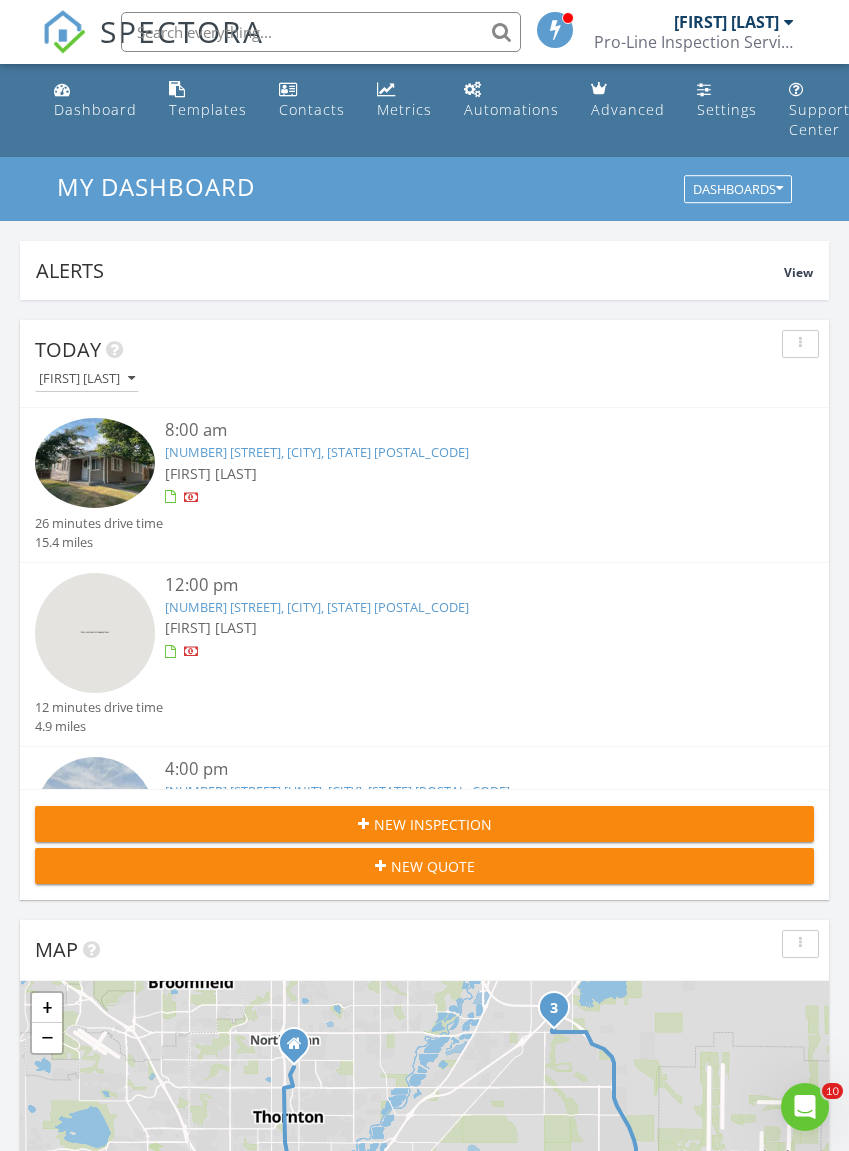 click on "[NUMBER] [STREET], [CITY], [STATE] [POSTAL_CODE]" at bounding box center (317, 452) 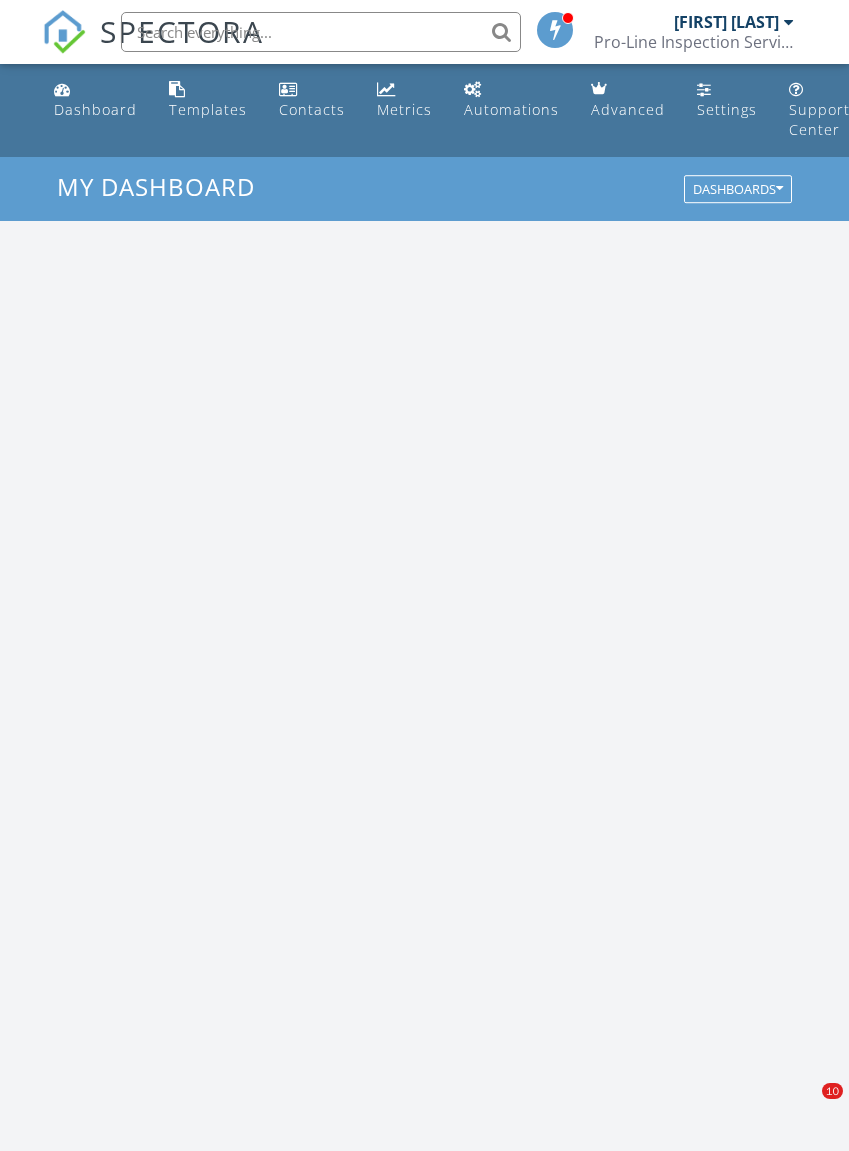 scroll, scrollTop: 0, scrollLeft: 0, axis: both 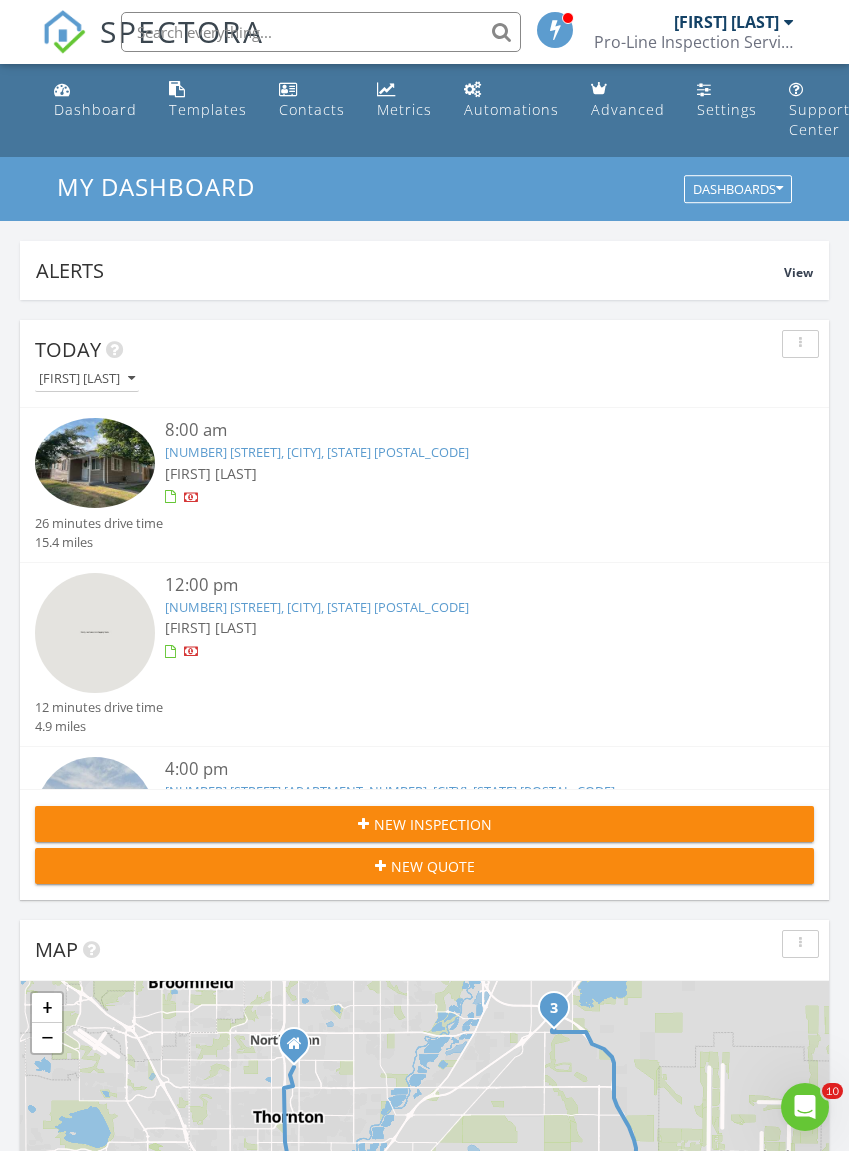 click at bounding box center [95, 633] 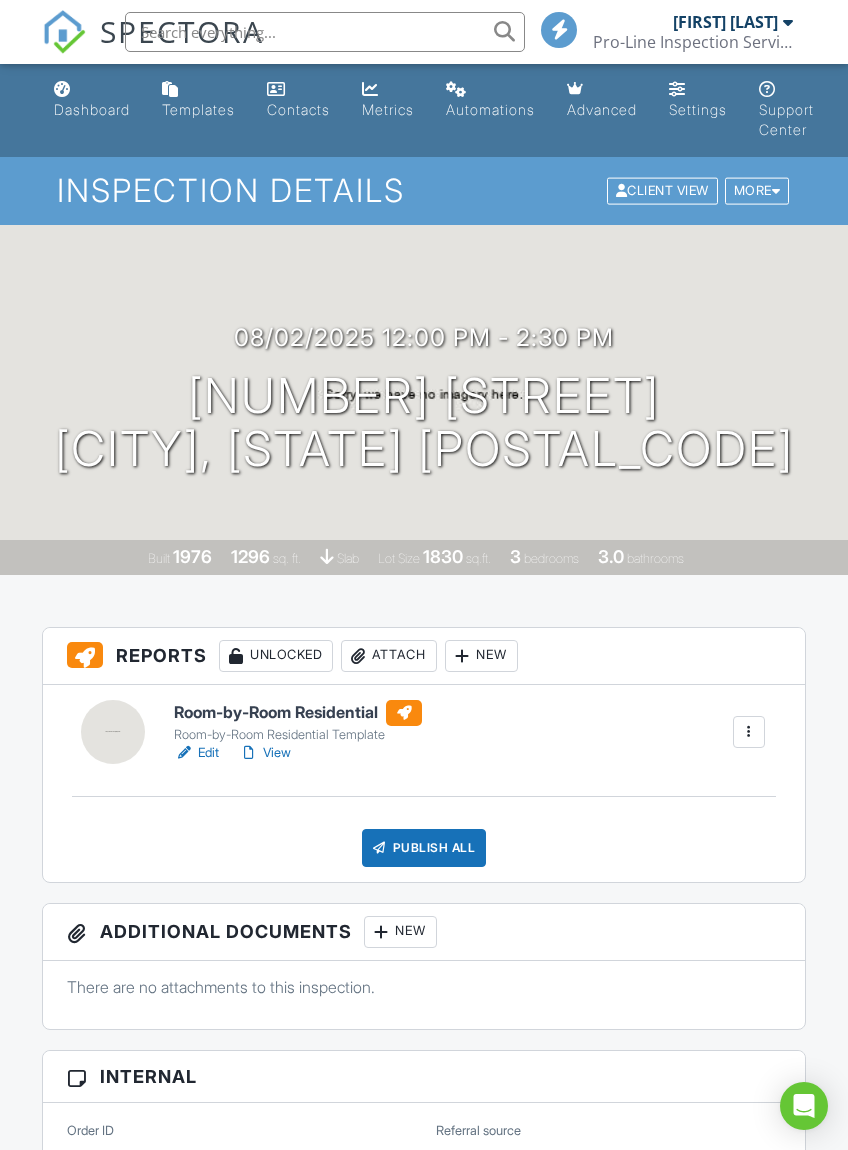 scroll, scrollTop: 0, scrollLeft: 0, axis: both 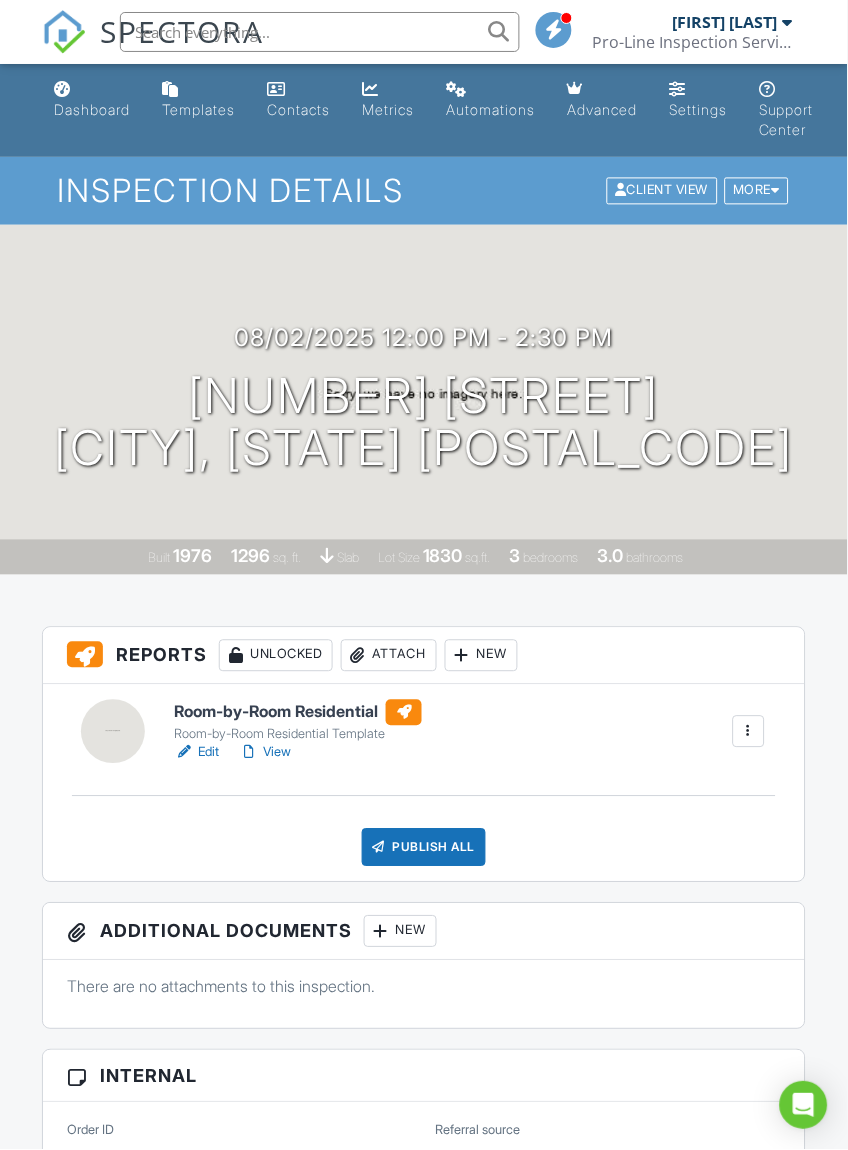 click on "Dashboard" at bounding box center (92, 109) 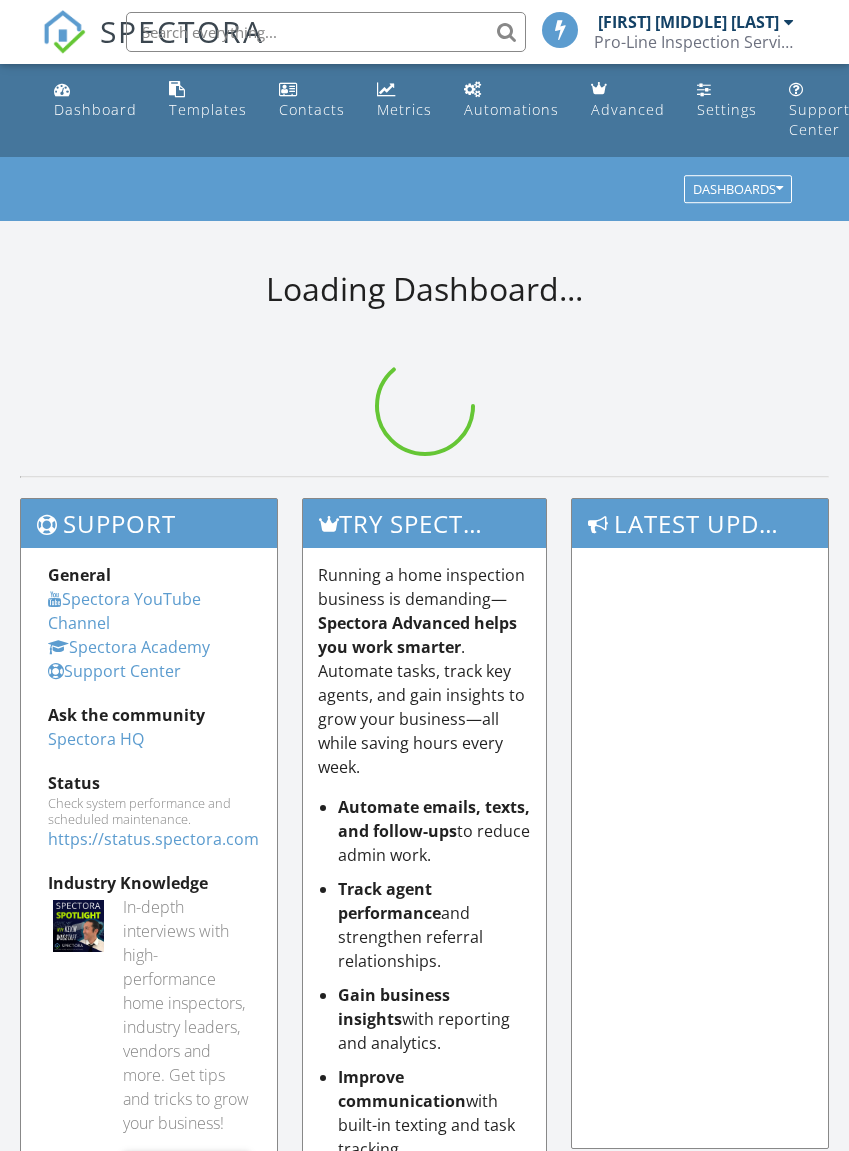scroll, scrollTop: 0, scrollLeft: 0, axis: both 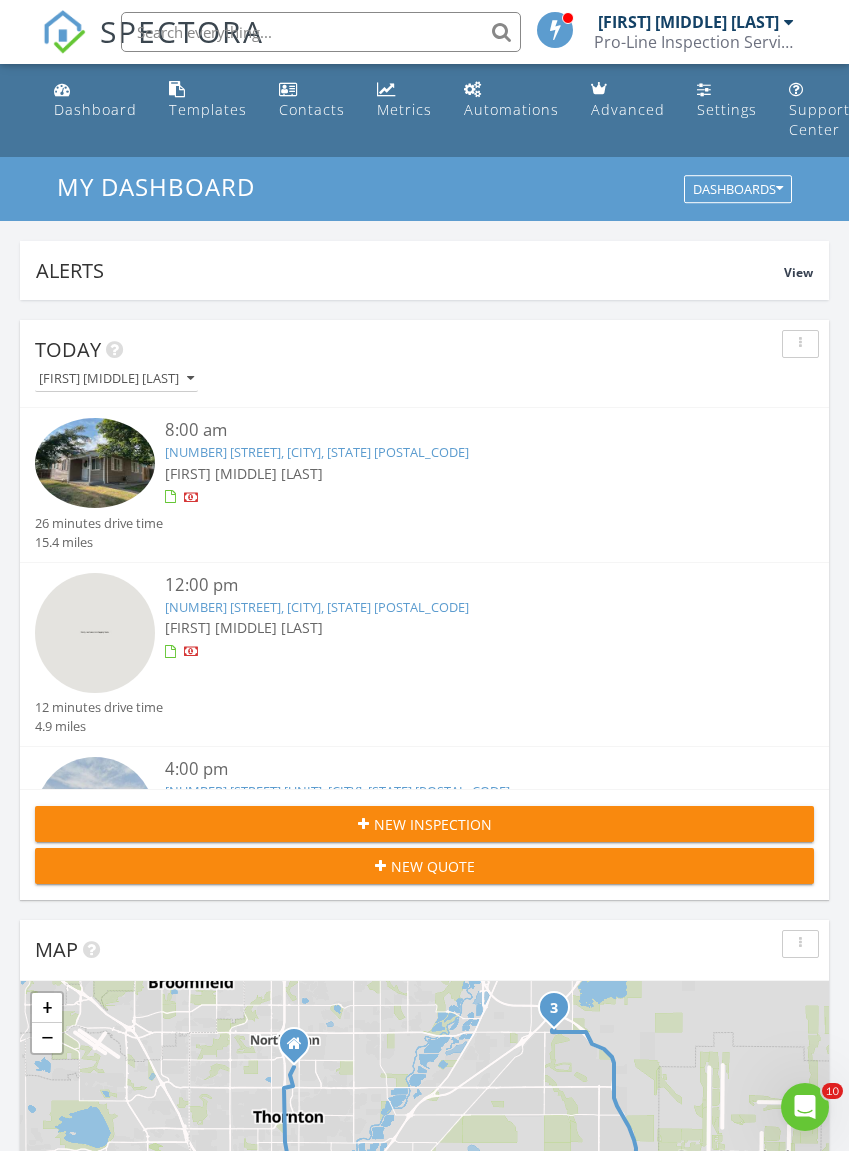 click on "[NUMBER] [STREET], [CITY], [STATE] [POSTAL_CODE]" at bounding box center [317, 607] 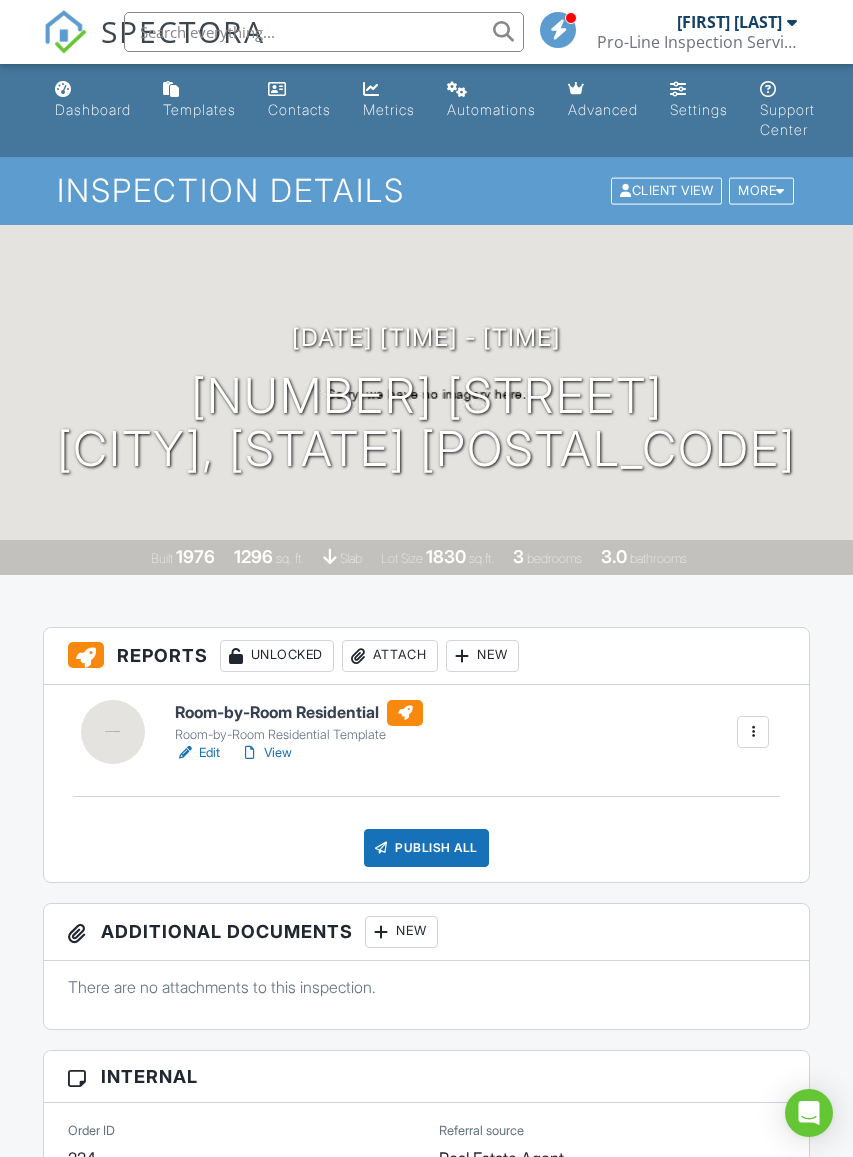 scroll, scrollTop: 0, scrollLeft: 0, axis: both 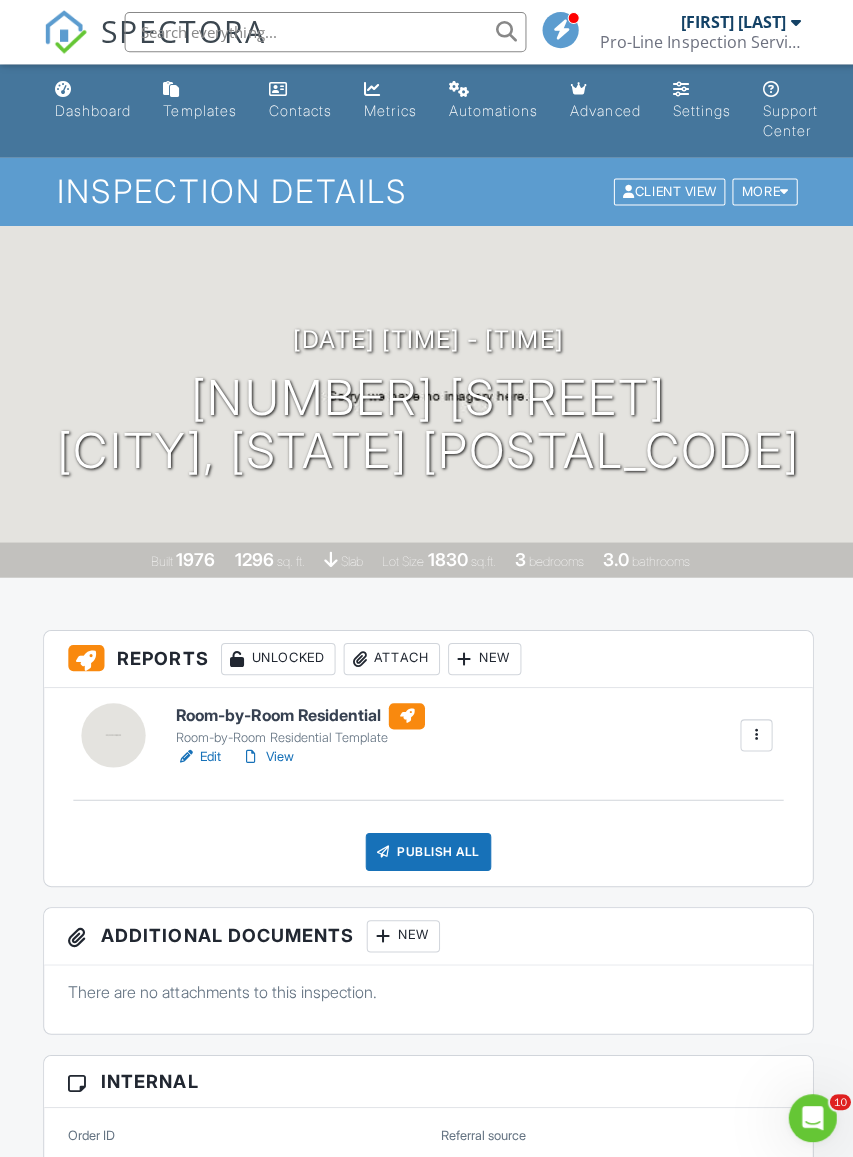 click on "Dashboard" at bounding box center [93, 100] 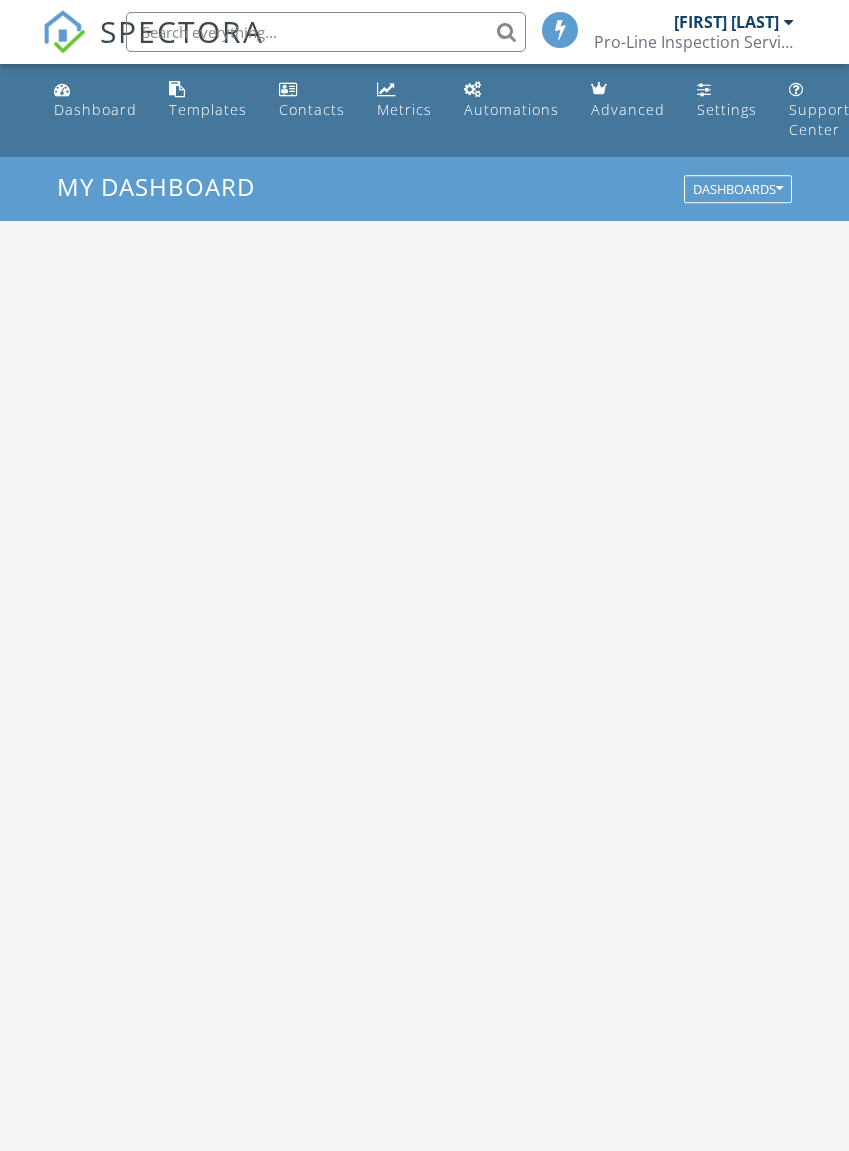scroll, scrollTop: 0, scrollLeft: 0, axis: both 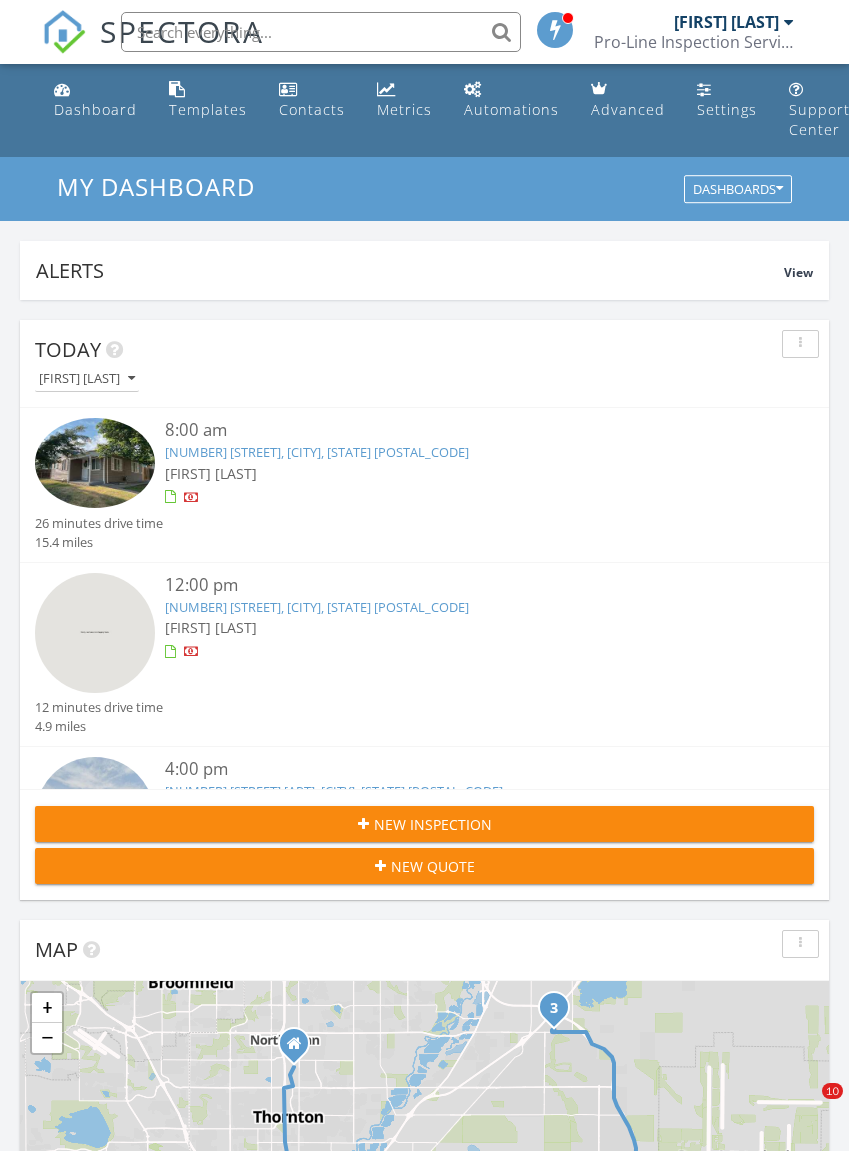 click on "[FIRST] [LAST]" at bounding box center (211, 473) 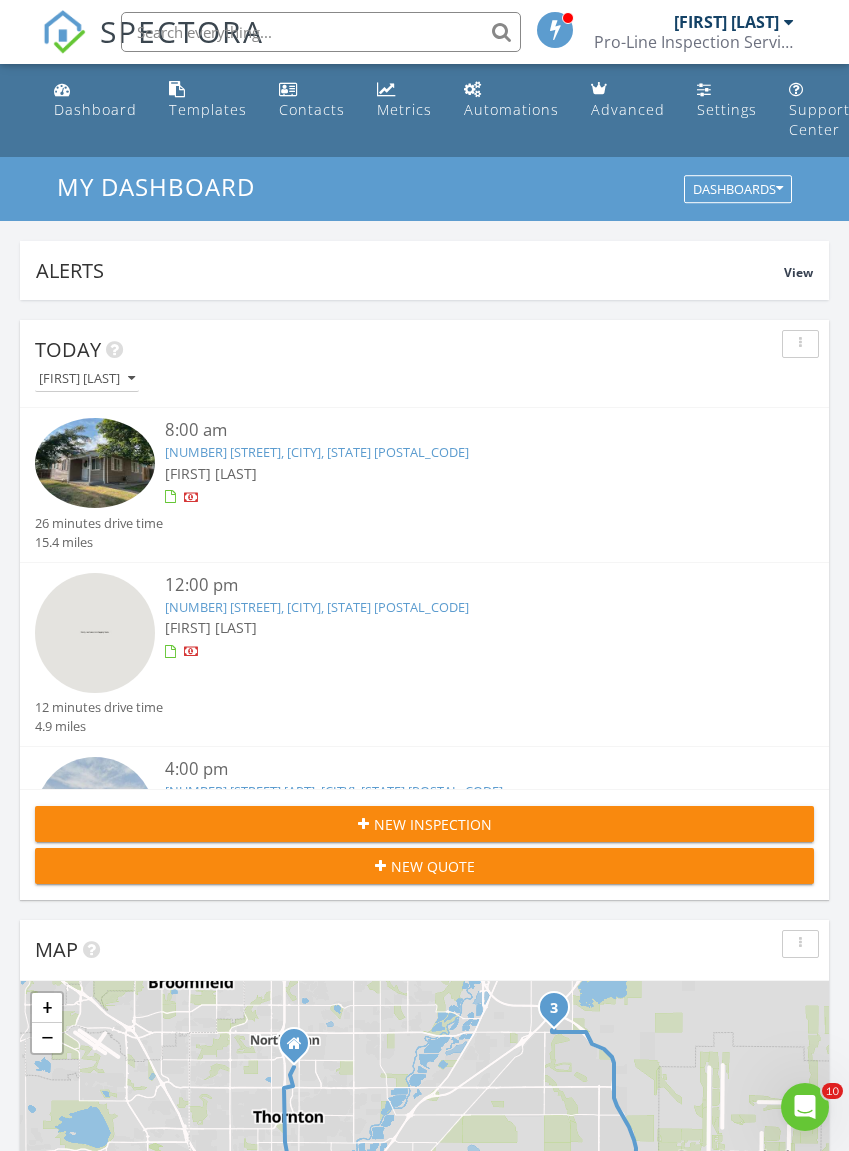 scroll, scrollTop: 0, scrollLeft: 0, axis: both 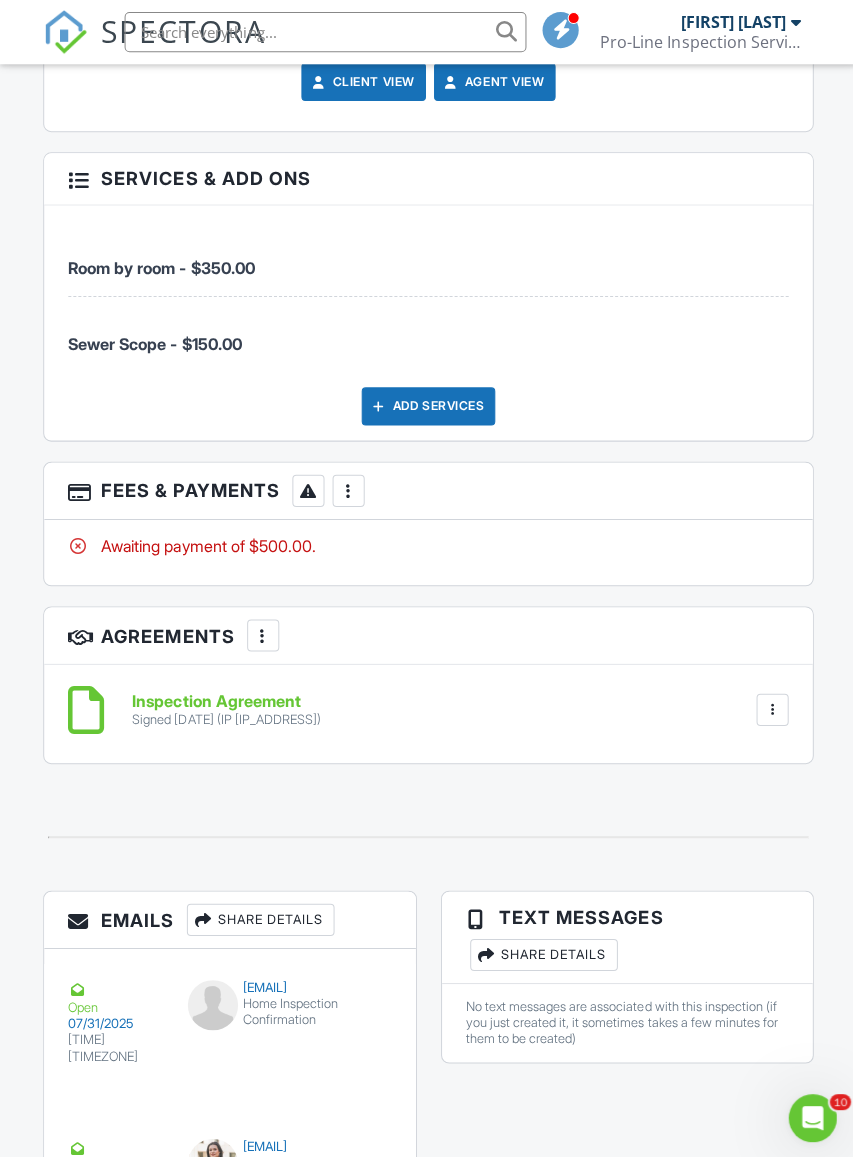 click on "Awaiting payment of $500.00." at bounding box center (427, 544) 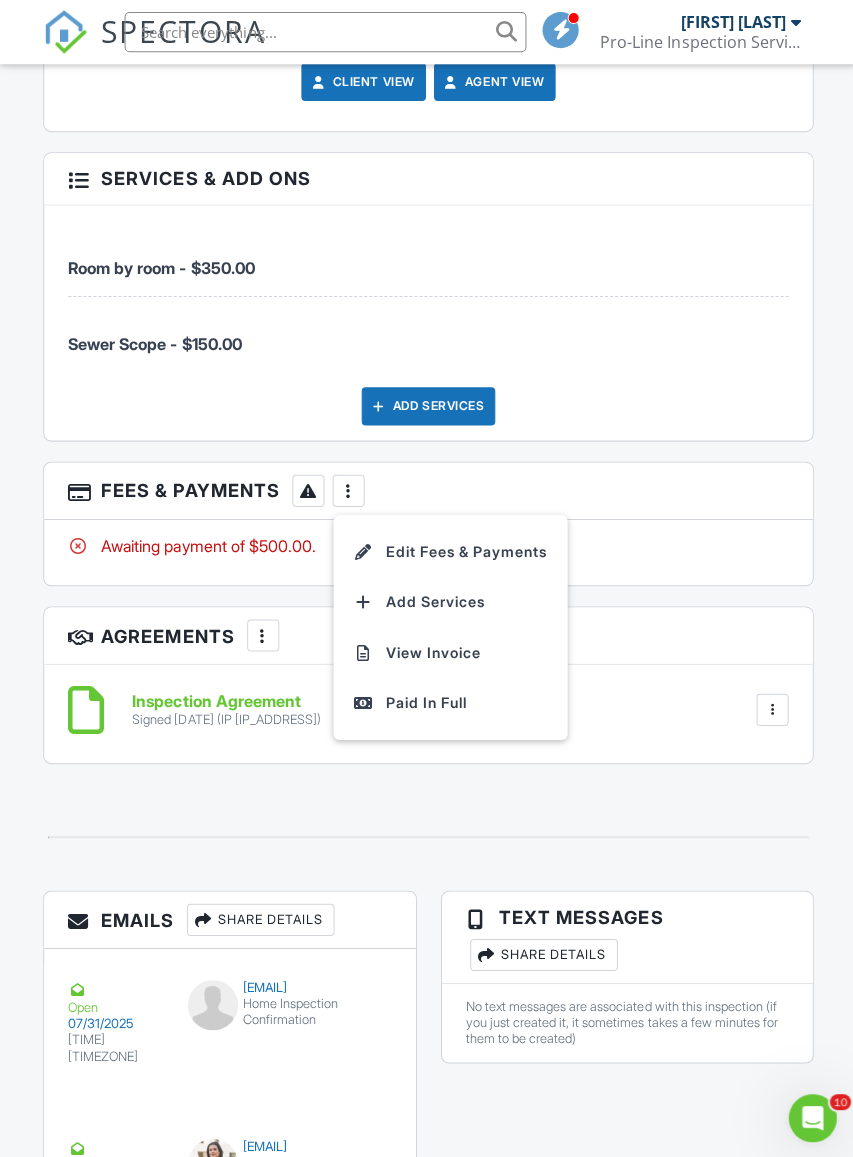 click on "Edit Fees & Payments" at bounding box center [448, 550] 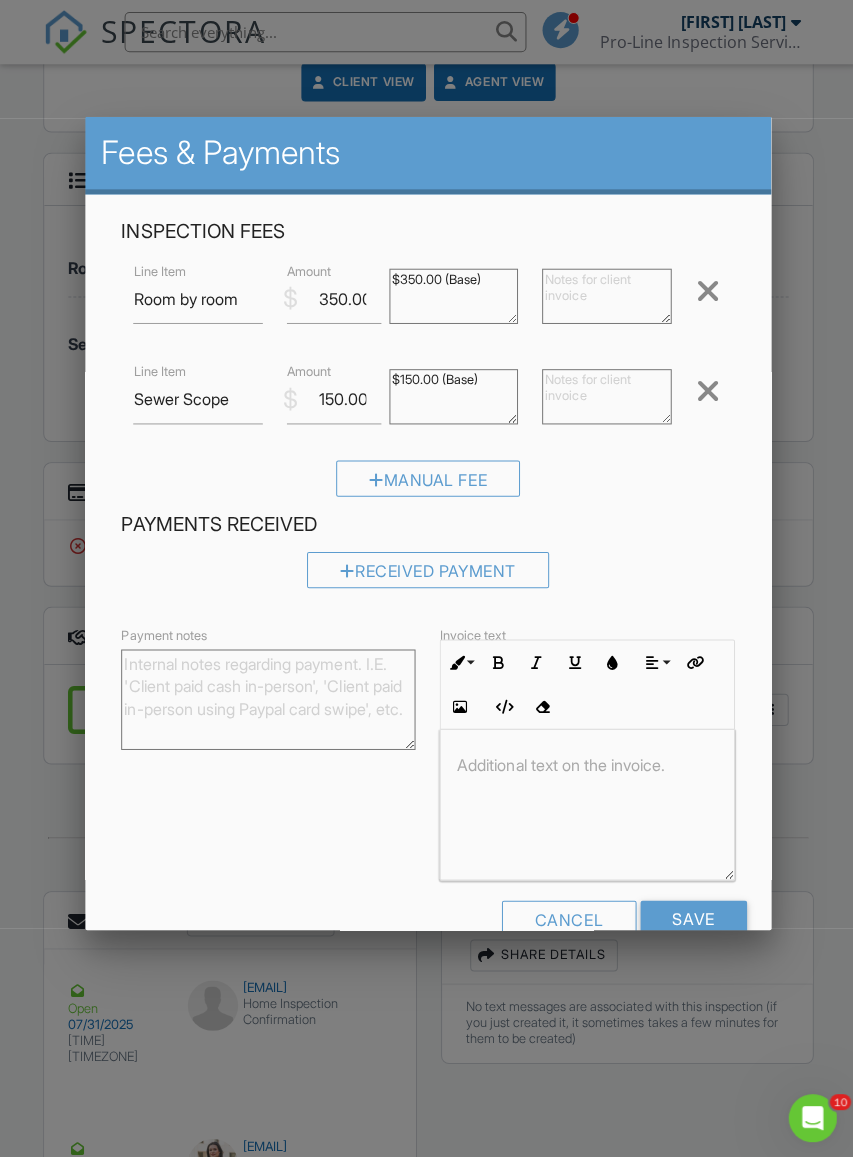 click on "Received Payment" at bounding box center (426, 567) 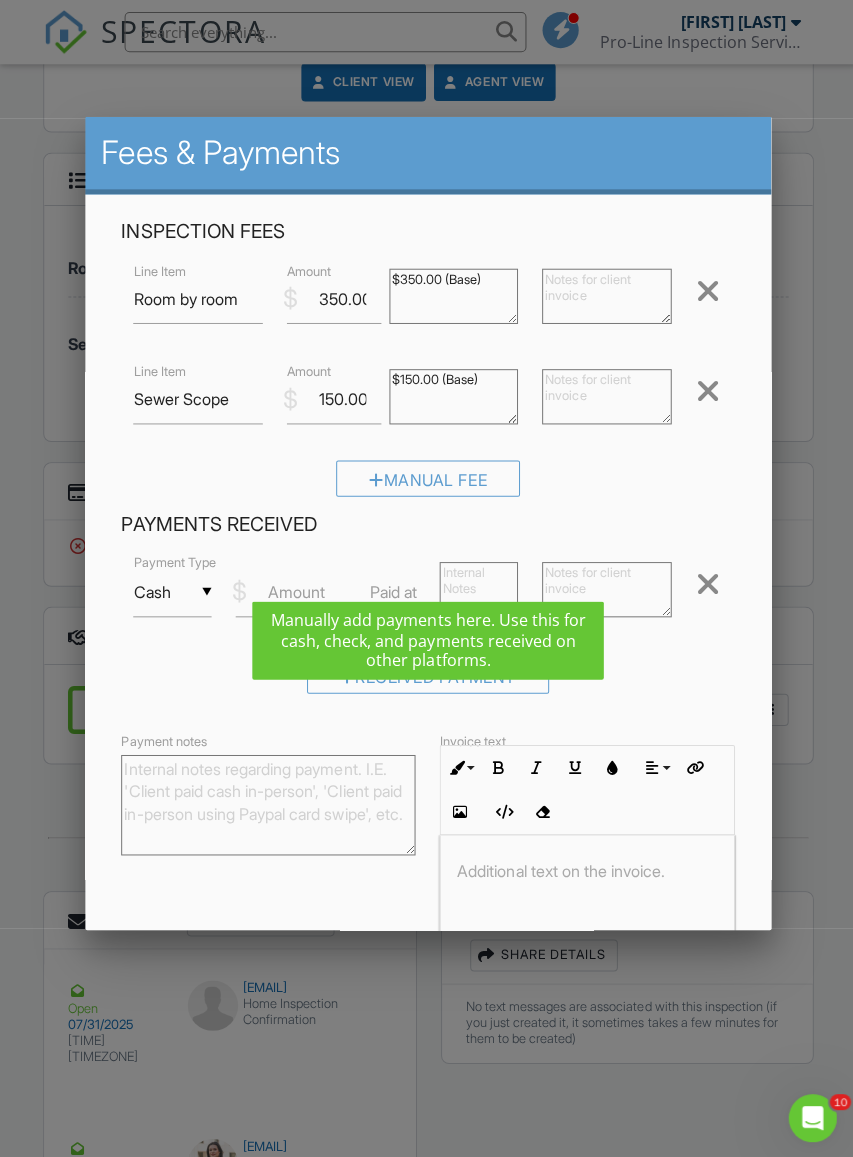 click on "Cash" at bounding box center [172, 589] 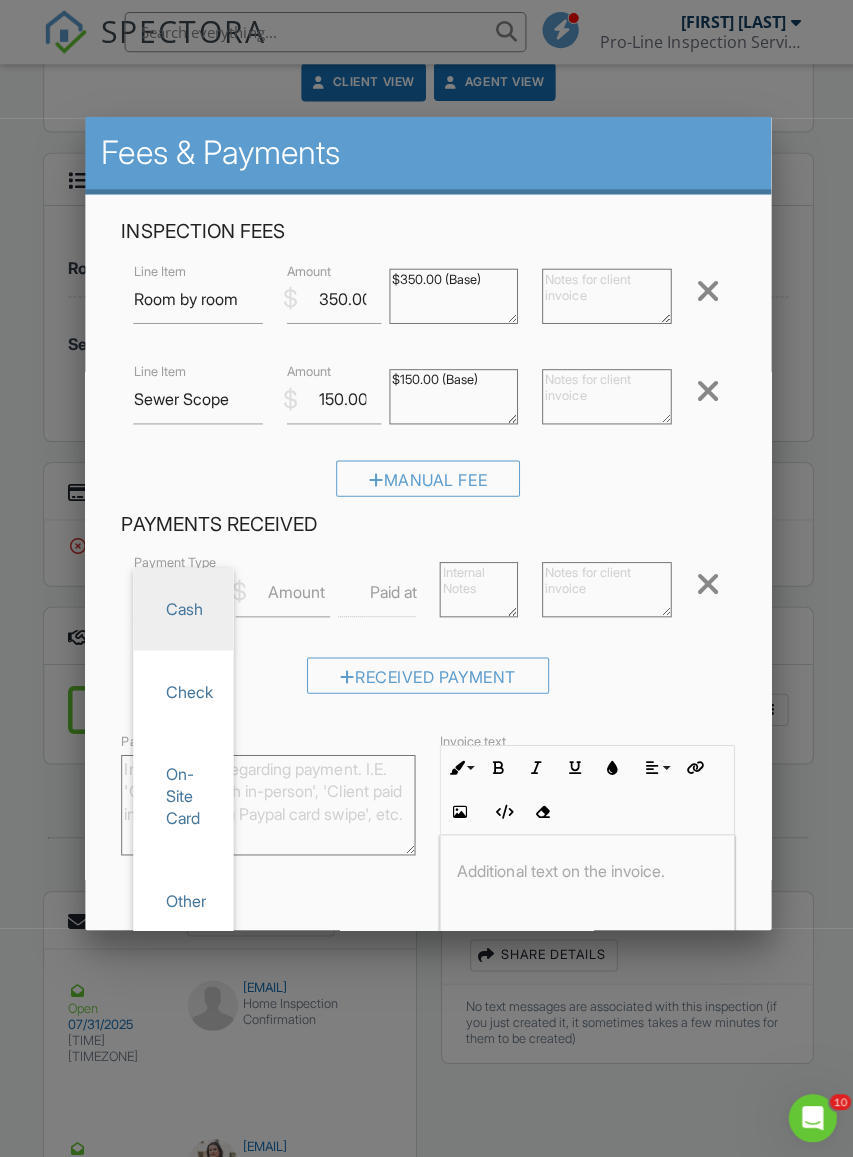 click on "Other" at bounding box center [183, 896] 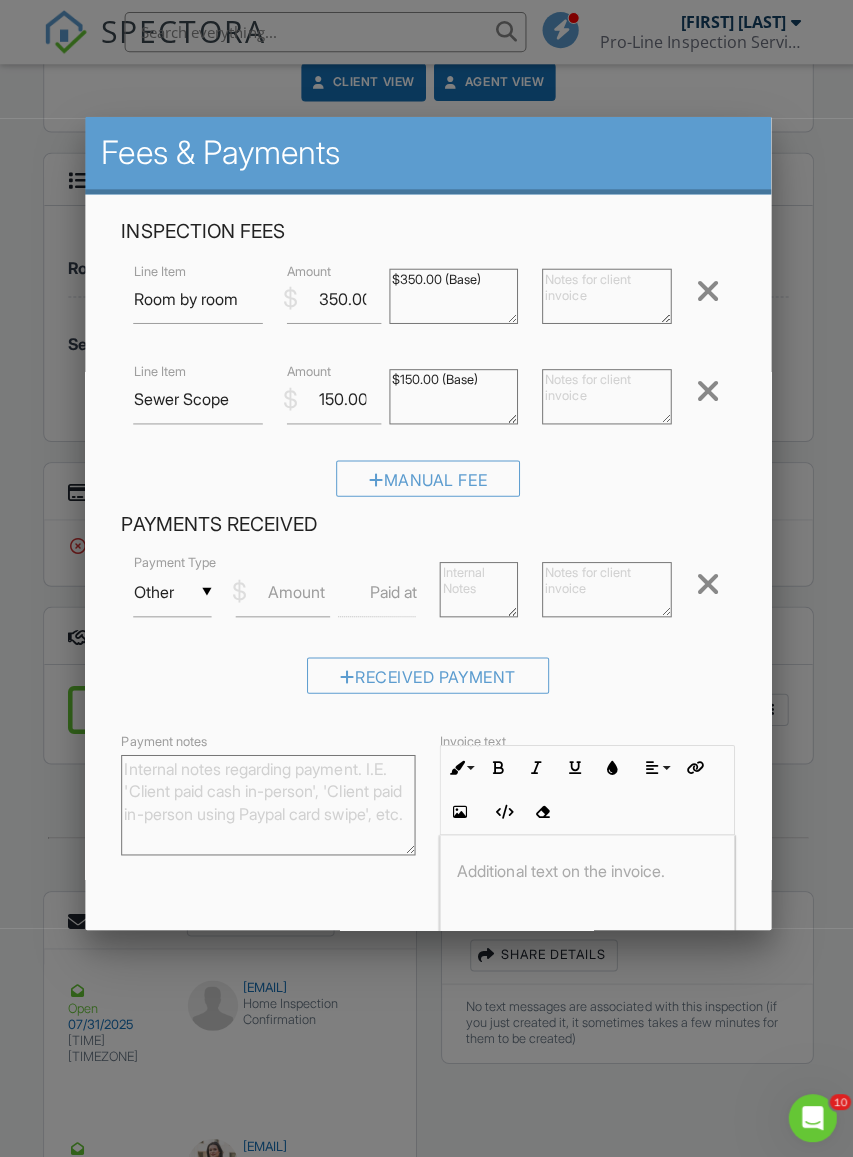 click on "Amount" at bounding box center [295, 589] 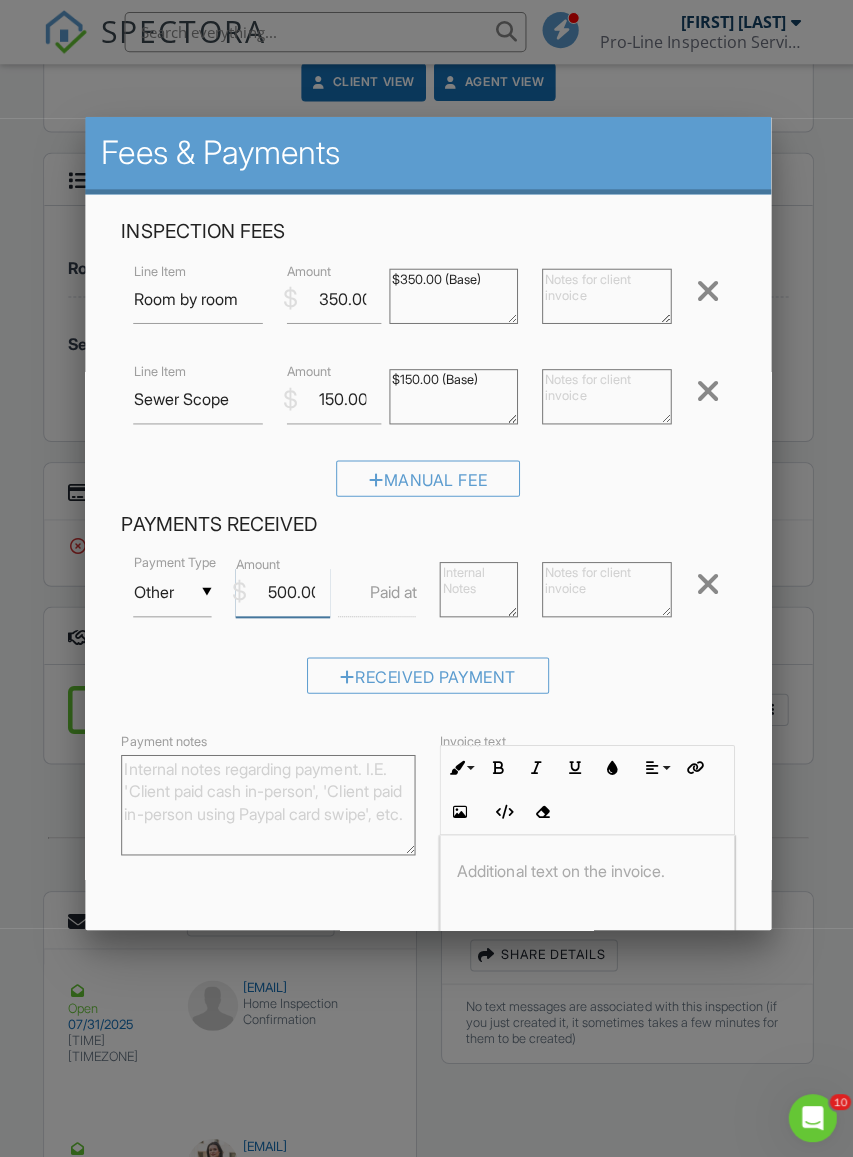 type on "500.00" 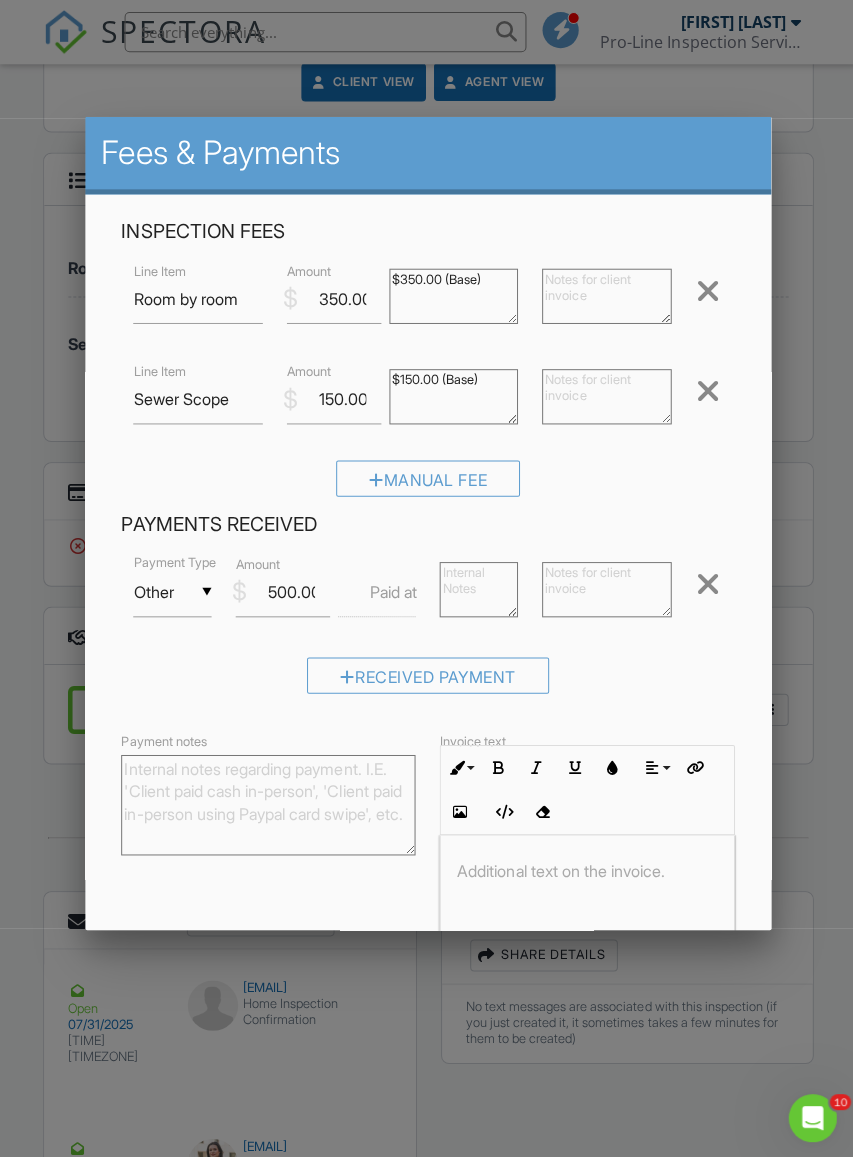 click on "Paid at" at bounding box center [392, 589] 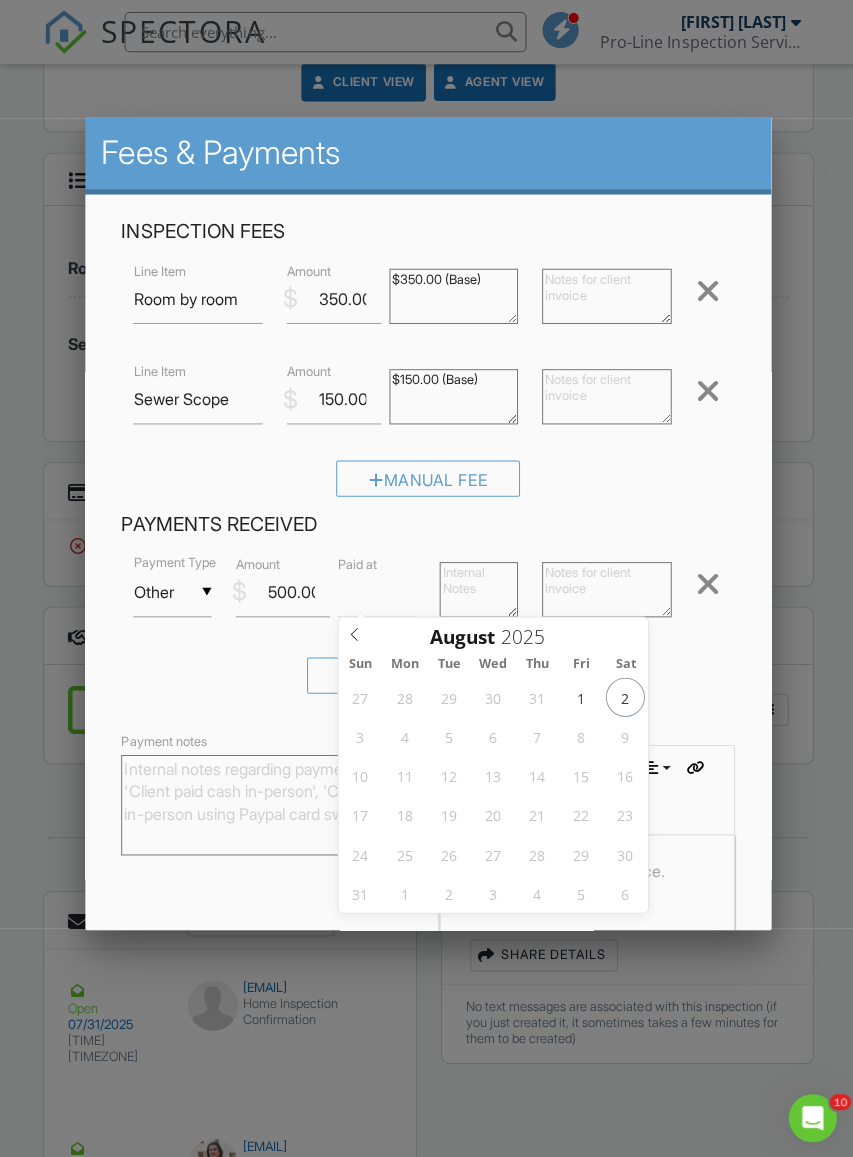 click on "Paid at" at bounding box center [376, 589] 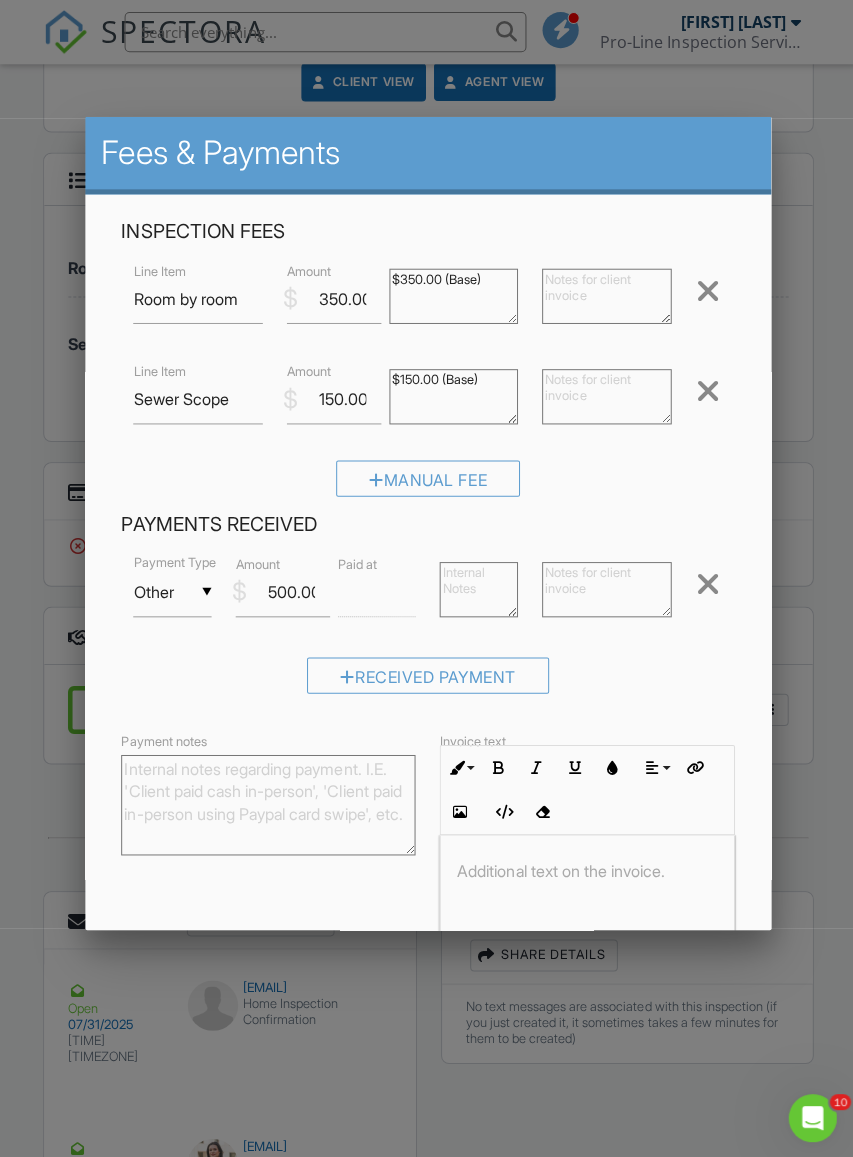 click at bounding box center [376, 589] 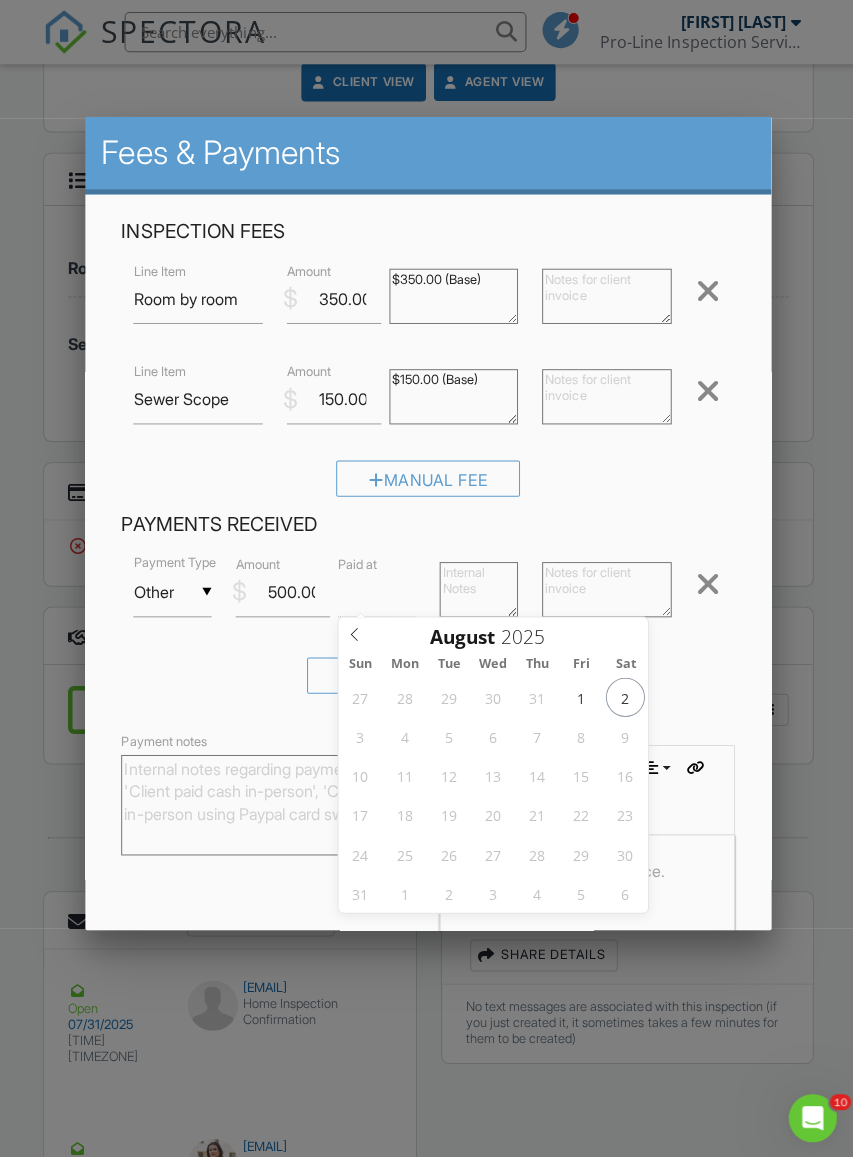 type on "11" 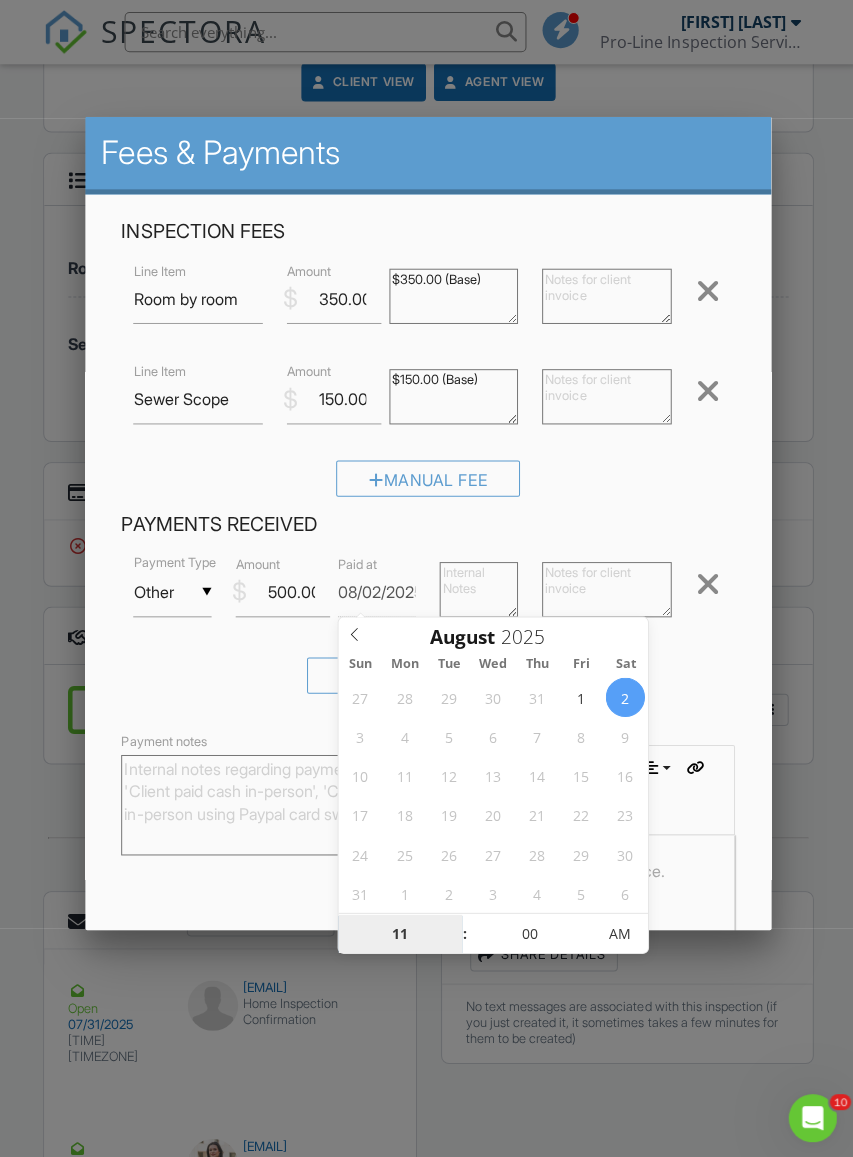click on "11" at bounding box center [398, 931] 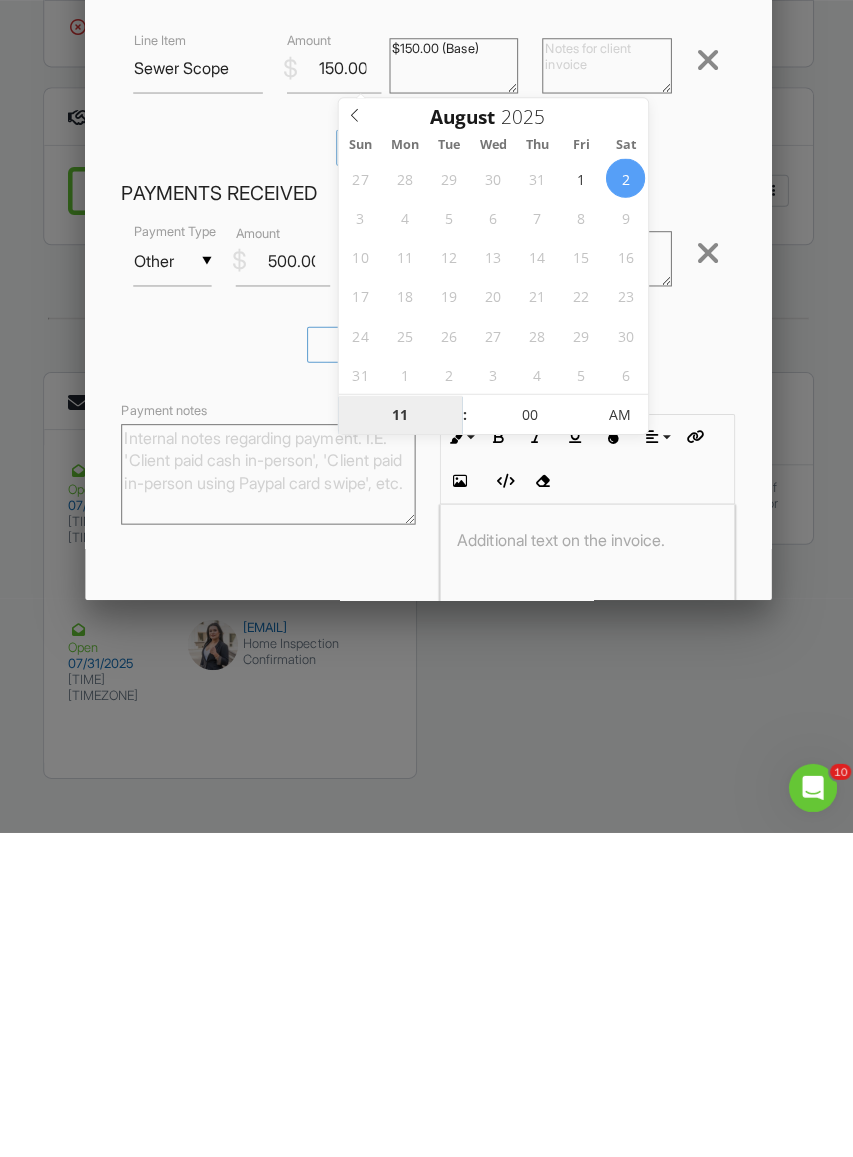 type on "12" 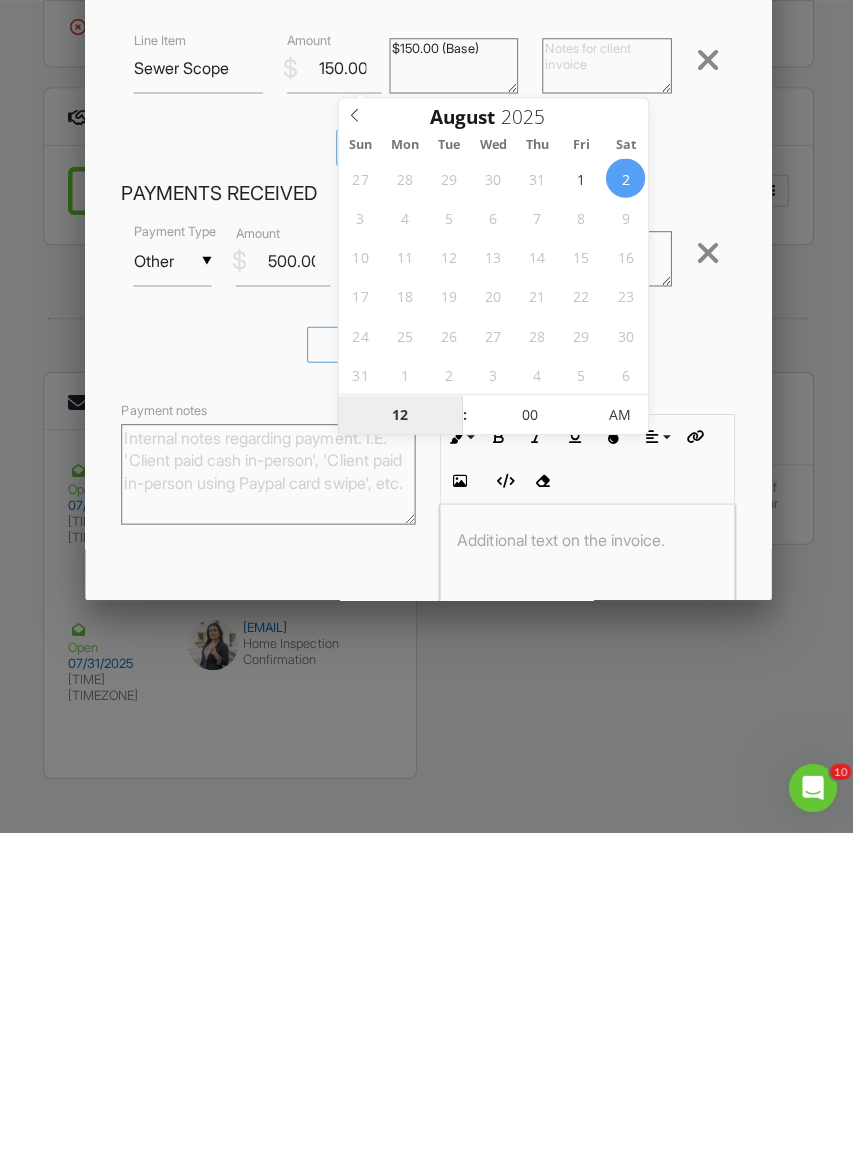 type on "01" 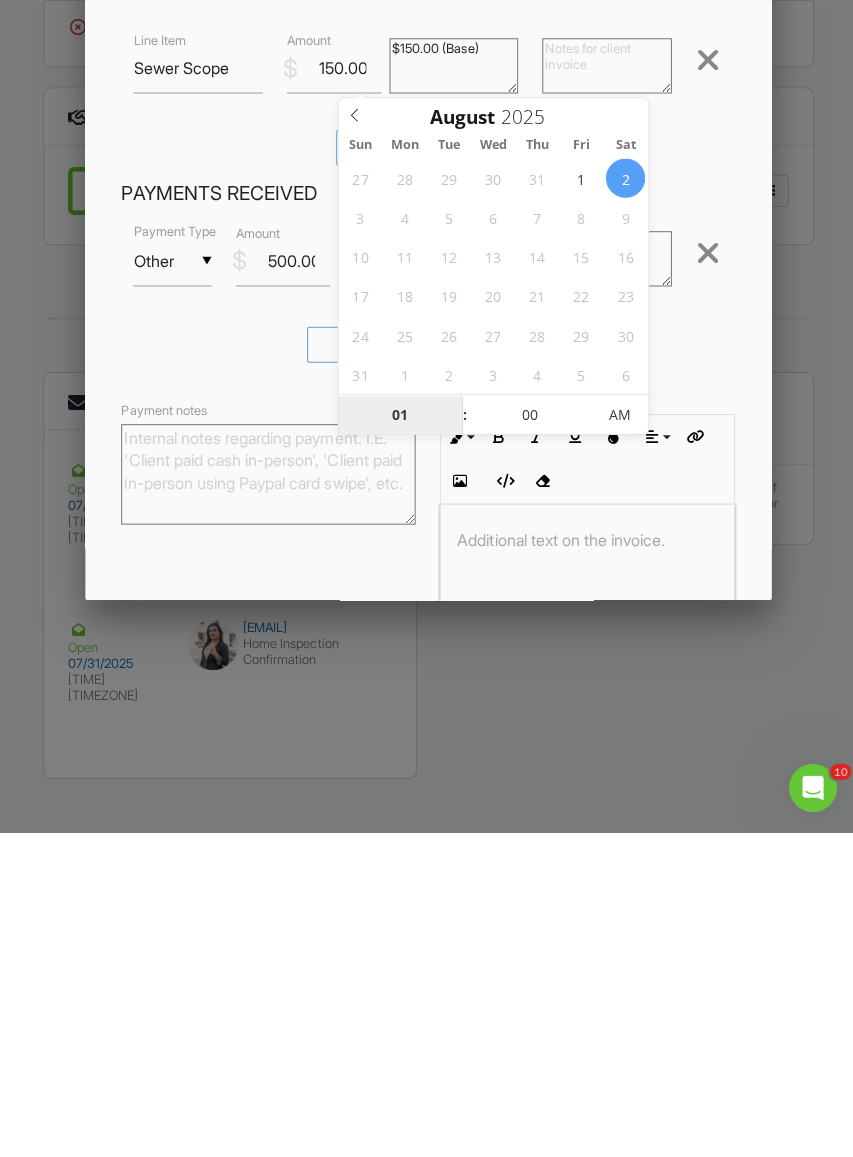 type on "08/02/2025 1:00 AM" 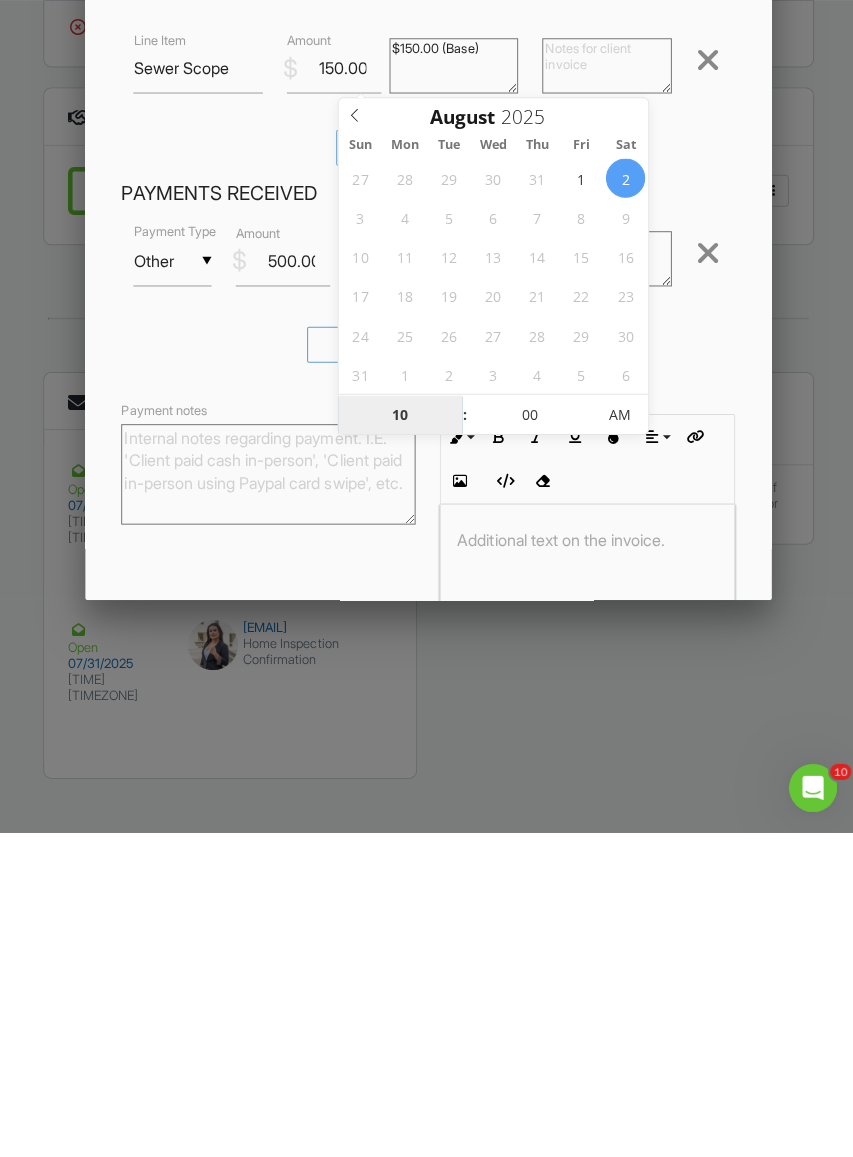 type on "08/02/2025 10:00 AM" 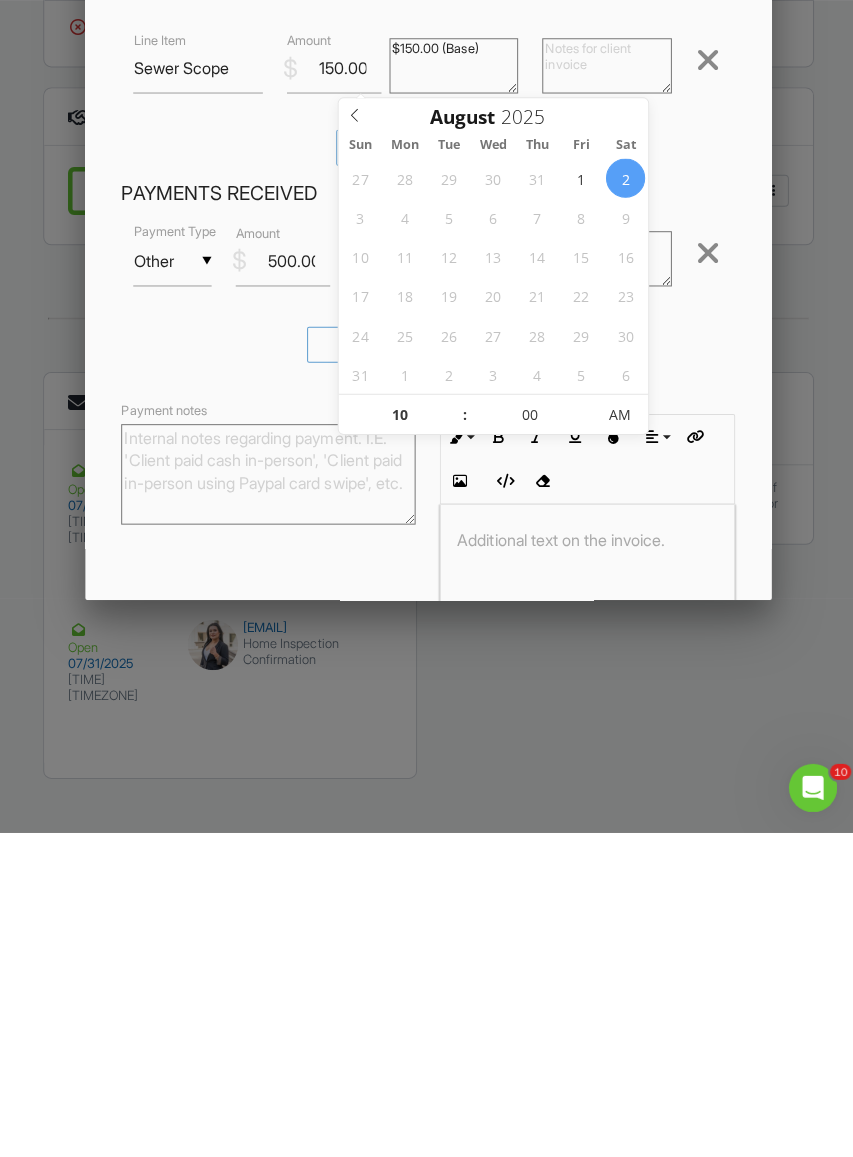 scroll, scrollTop: 2863, scrollLeft: 0, axis: vertical 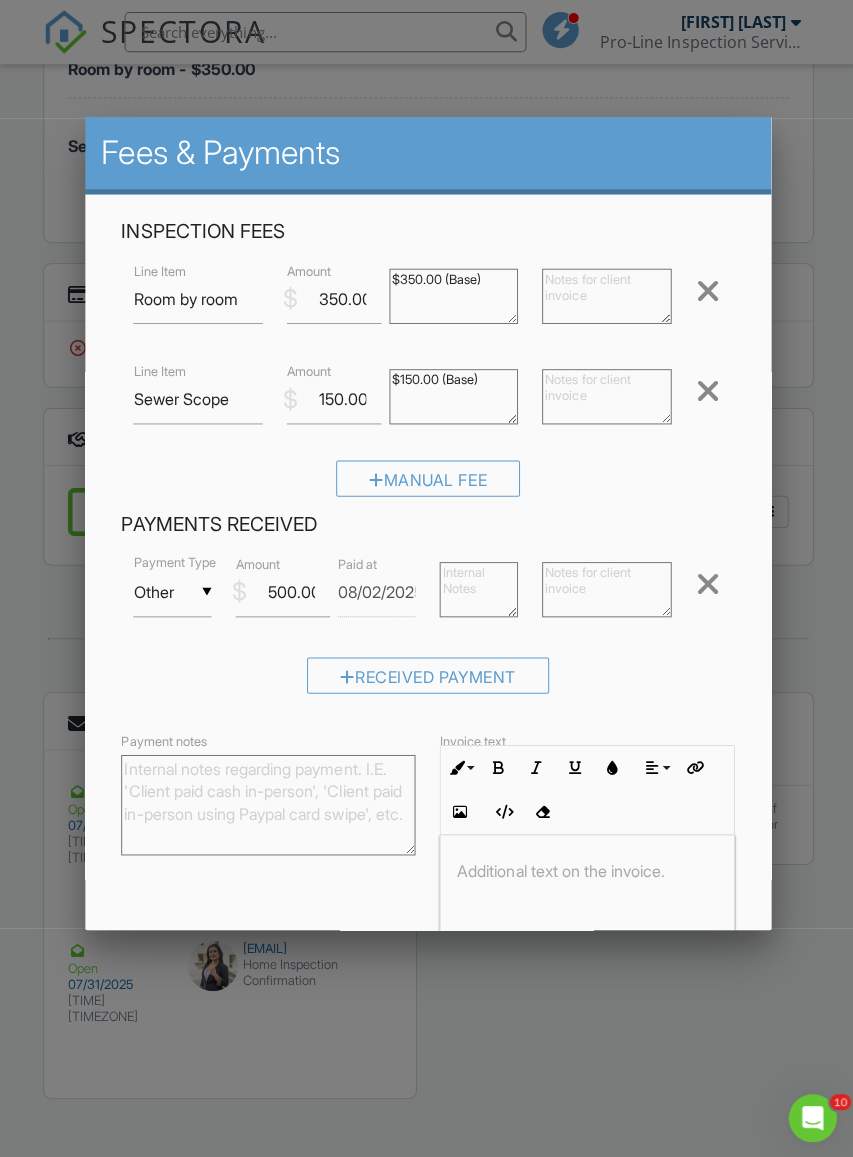 click on "Line Item
Sewer Scope
$
Amount
150.00
$150.00 (Base)
Remove" at bounding box center [426, 397] 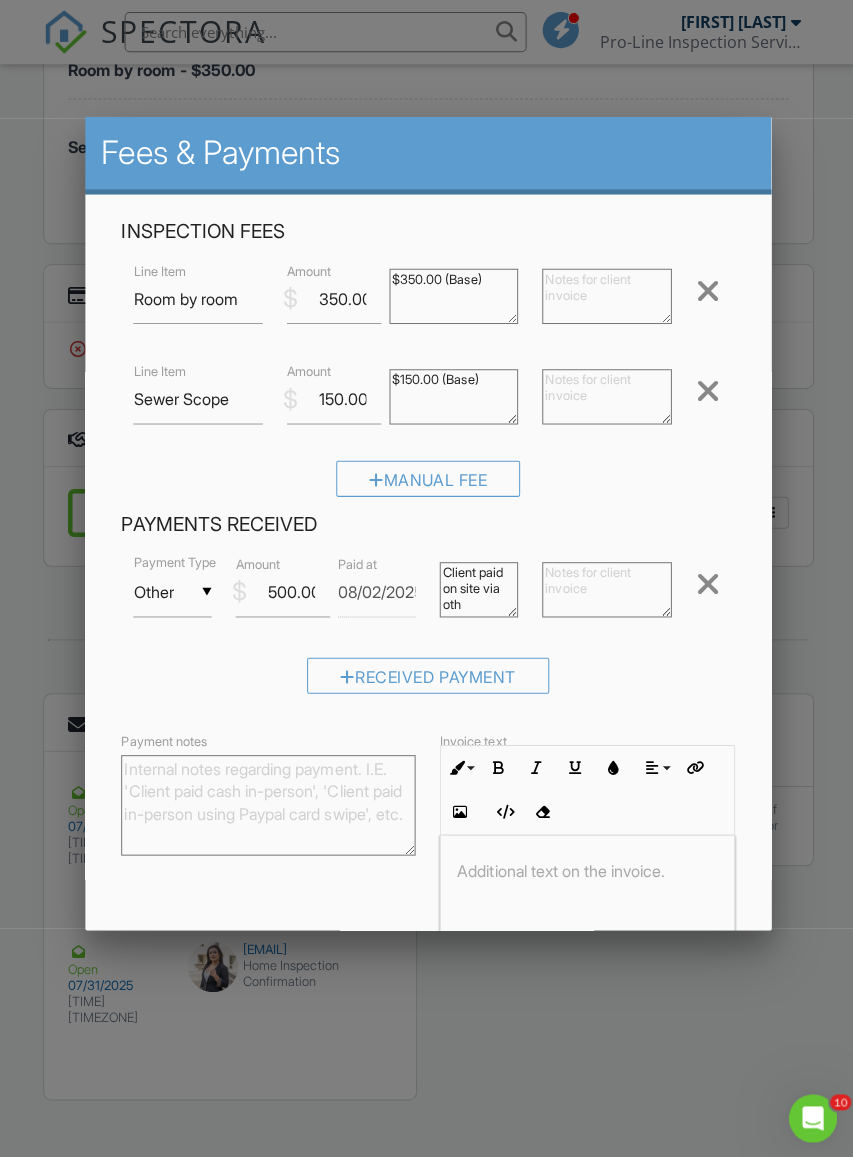 scroll, scrollTop: 13, scrollLeft: 0, axis: vertical 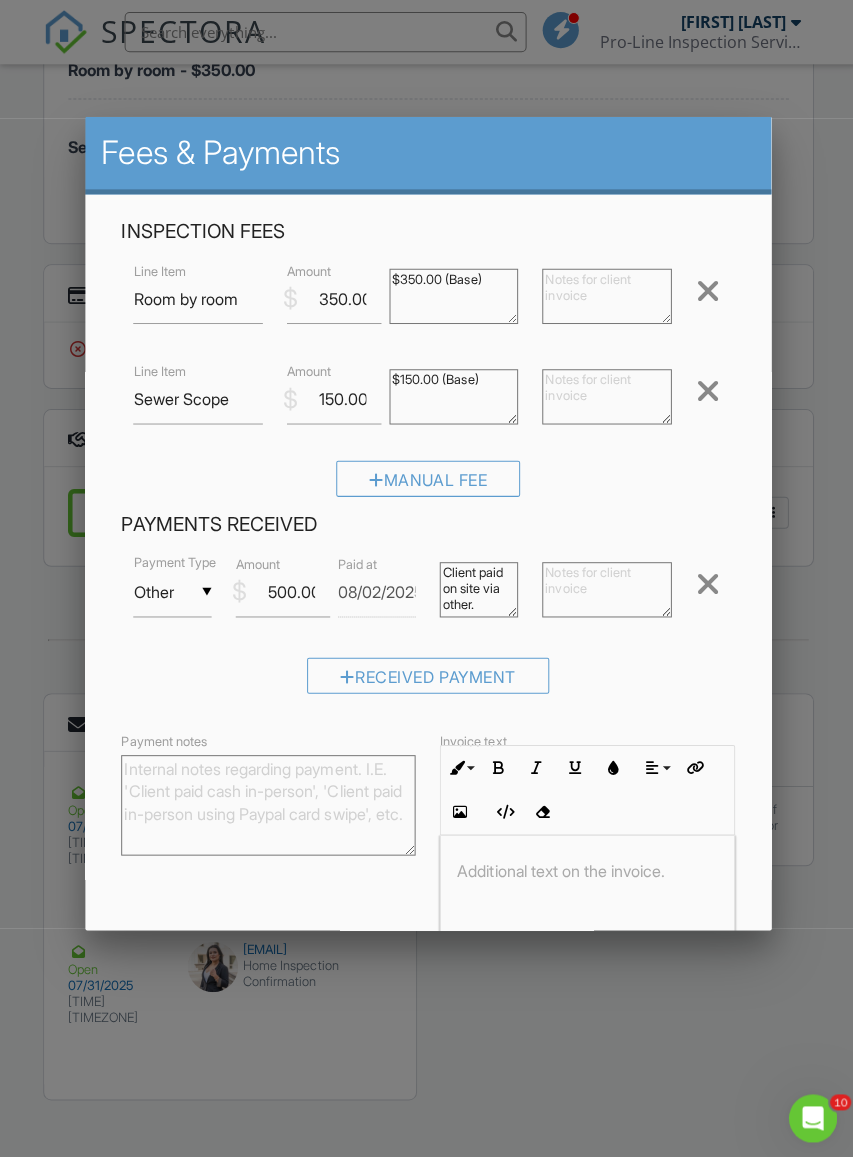 type on "Client paid on site via other." 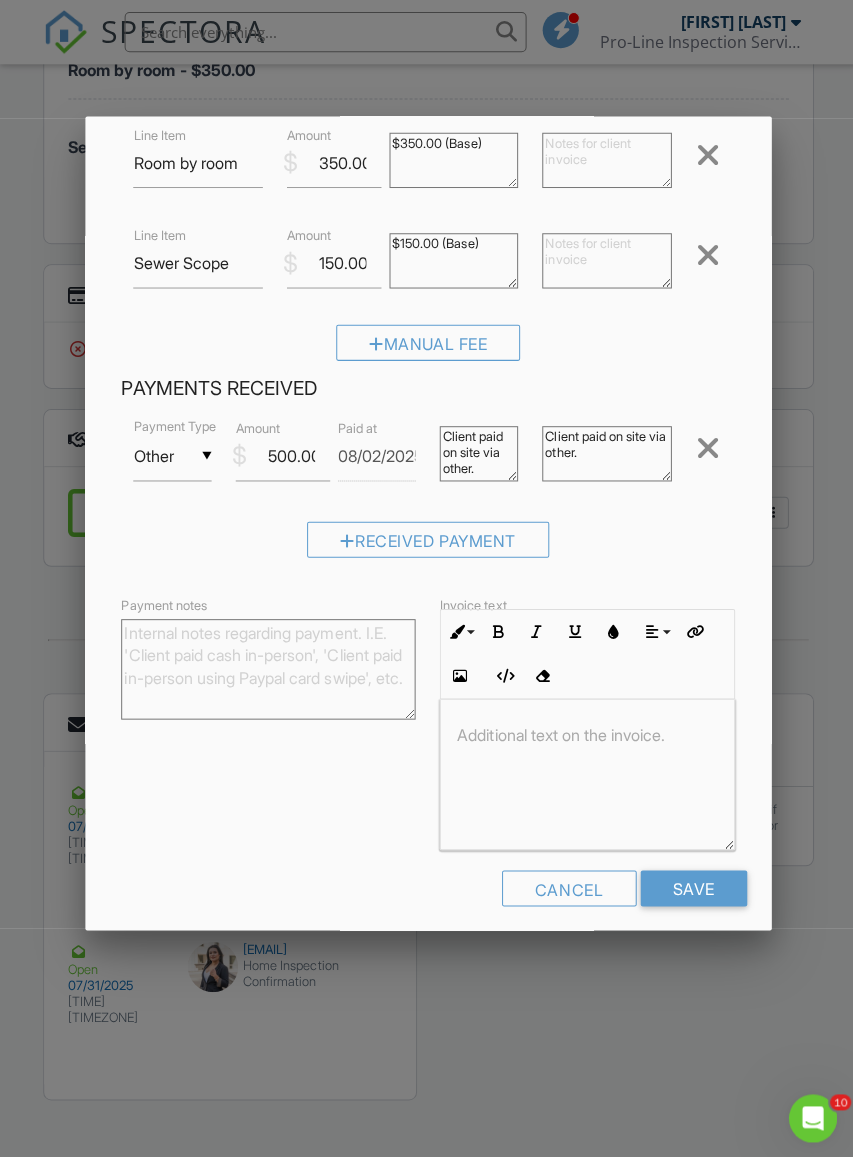 scroll, scrollTop: 134, scrollLeft: 0, axis: vertical 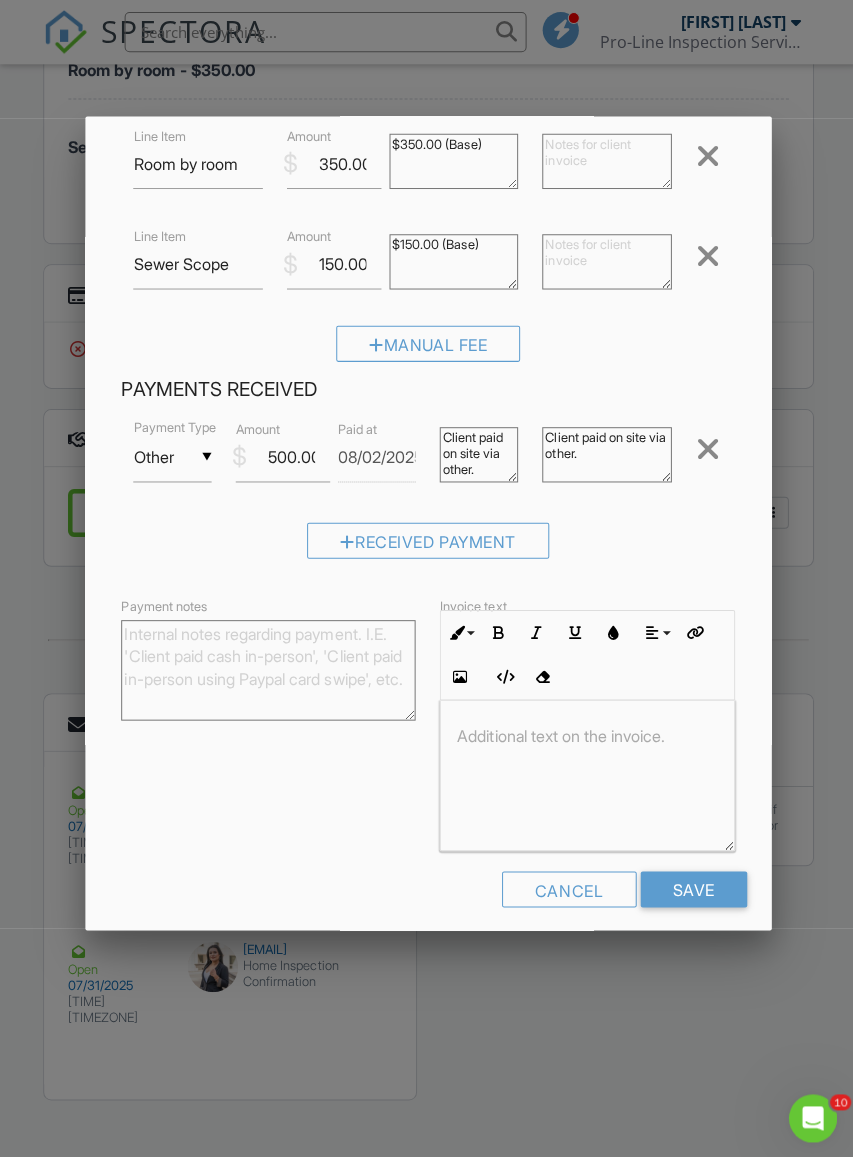 type on "Client paid on site via other." 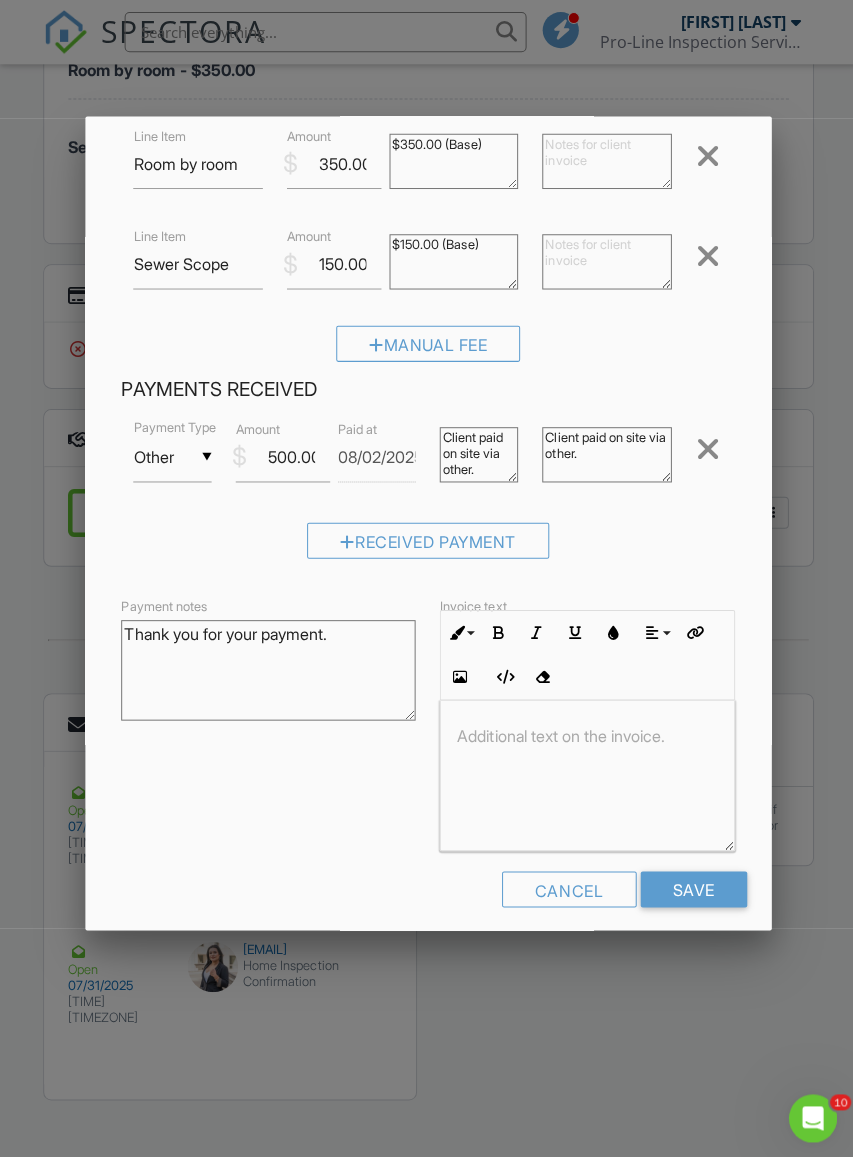 click on "Thank you for your payment." at bounding box center (267, 667) 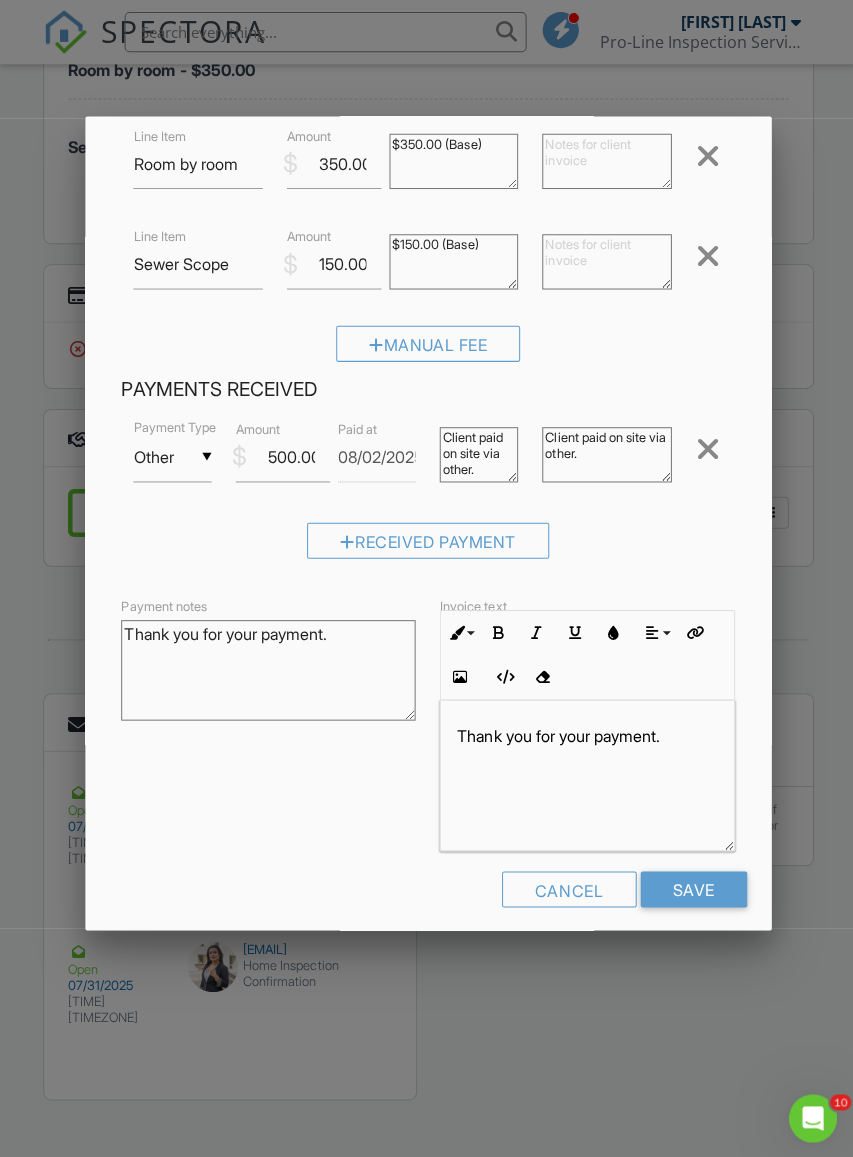 click on "Thank you for your payment." at bounding box center (267, 667) 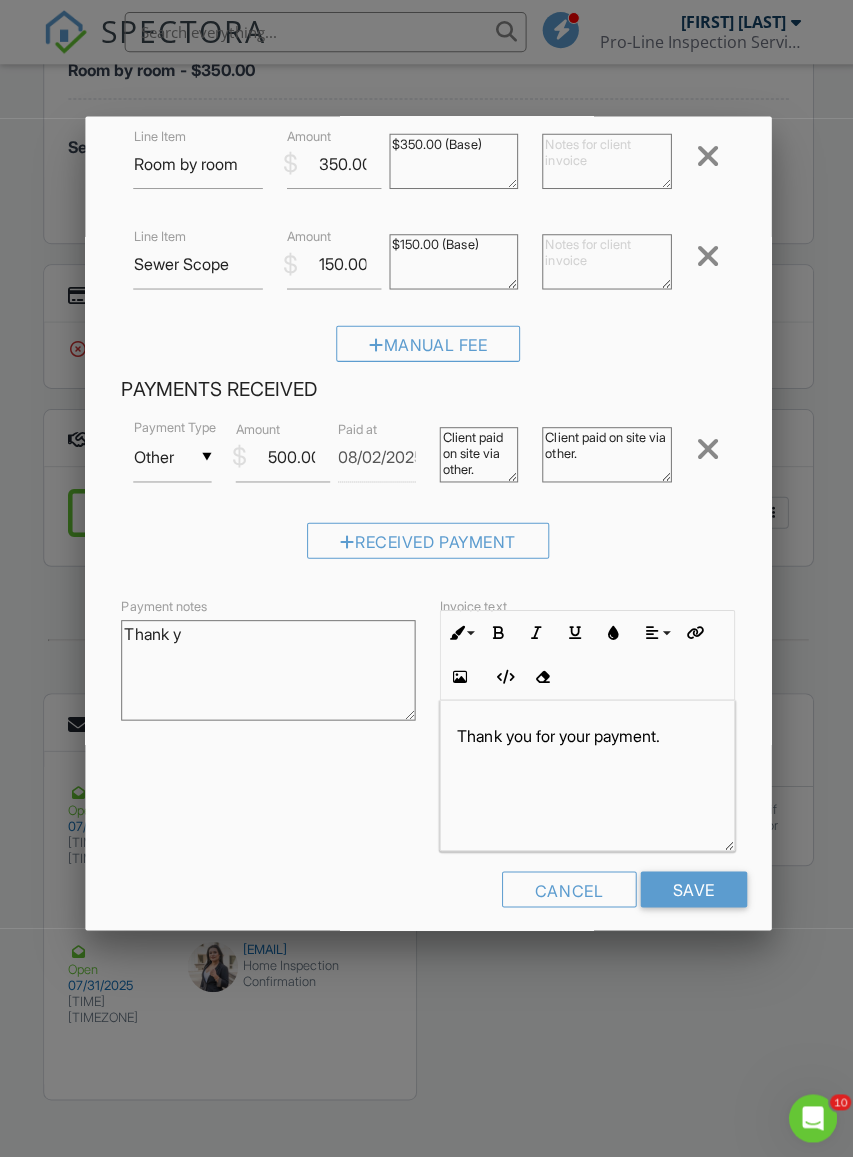 type on "Thank" 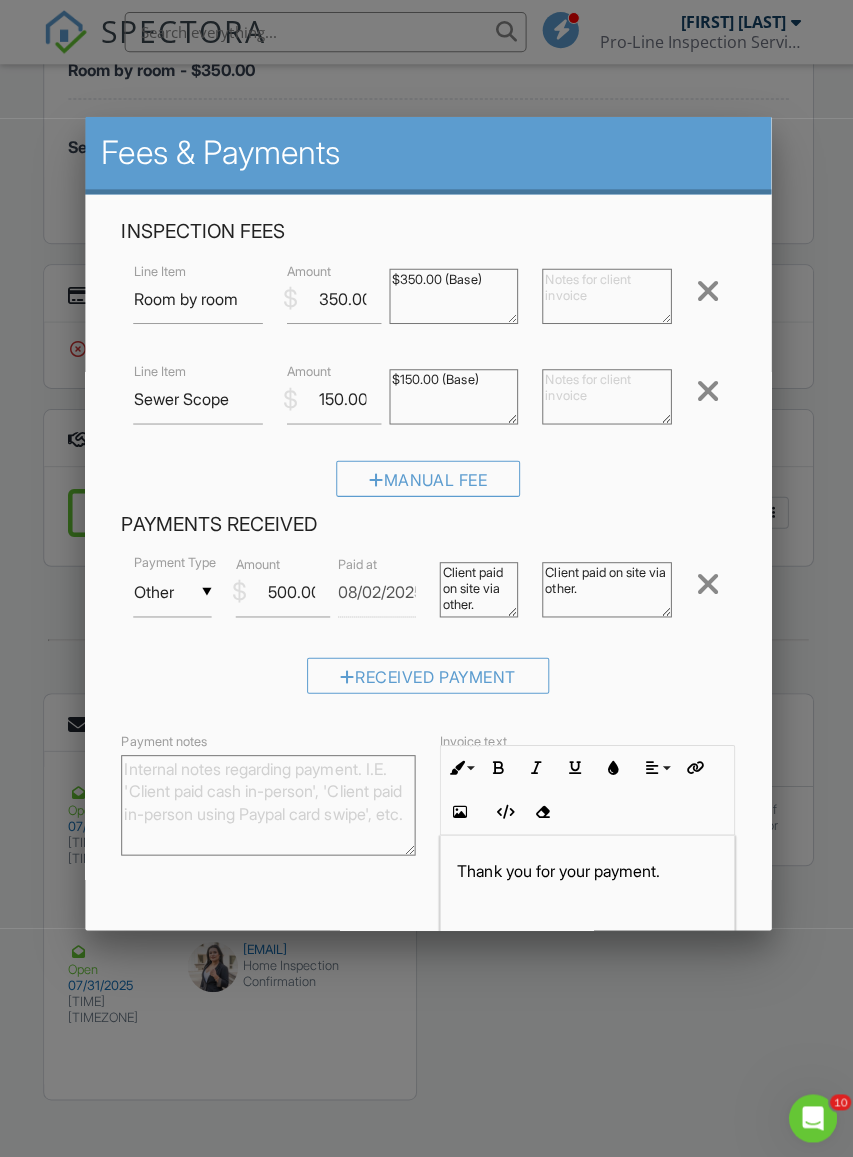 scroll, scrollTop: -1, scrollLeft: 0, axis: vertical 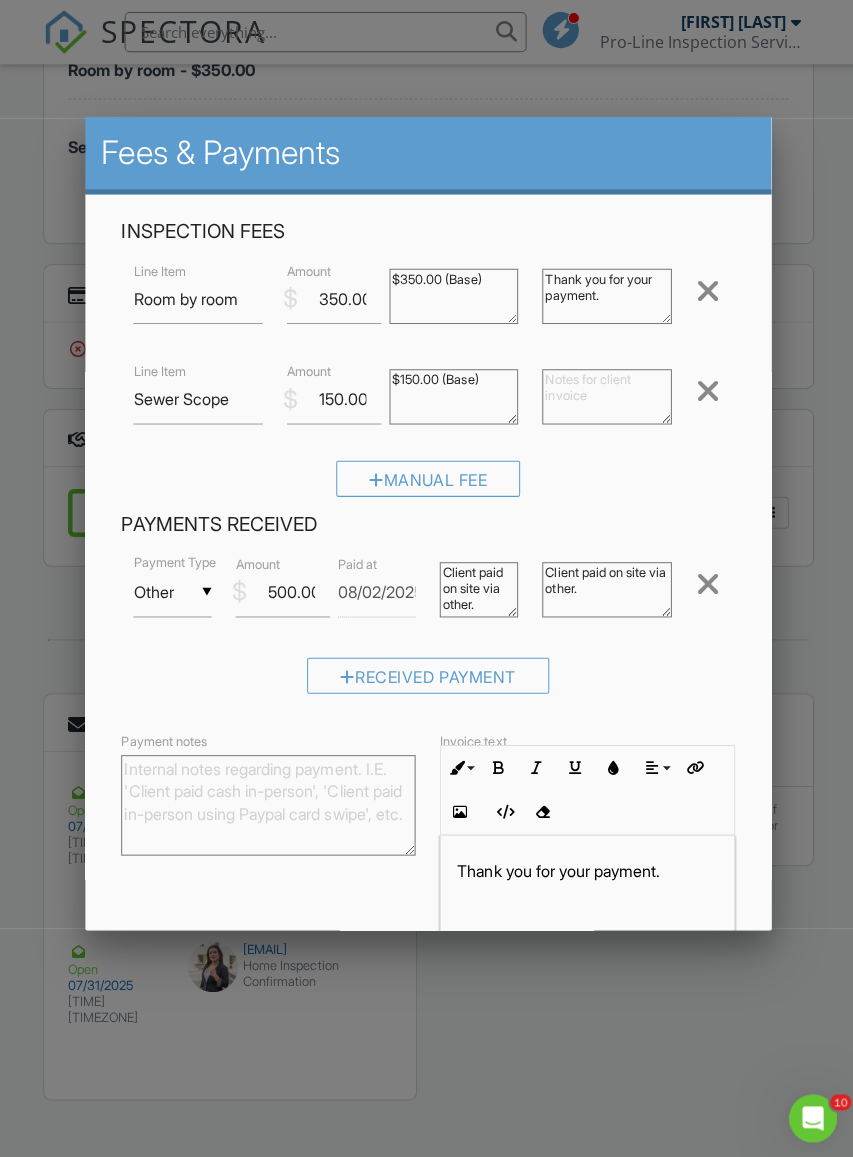 type on "Thank you for your payment." 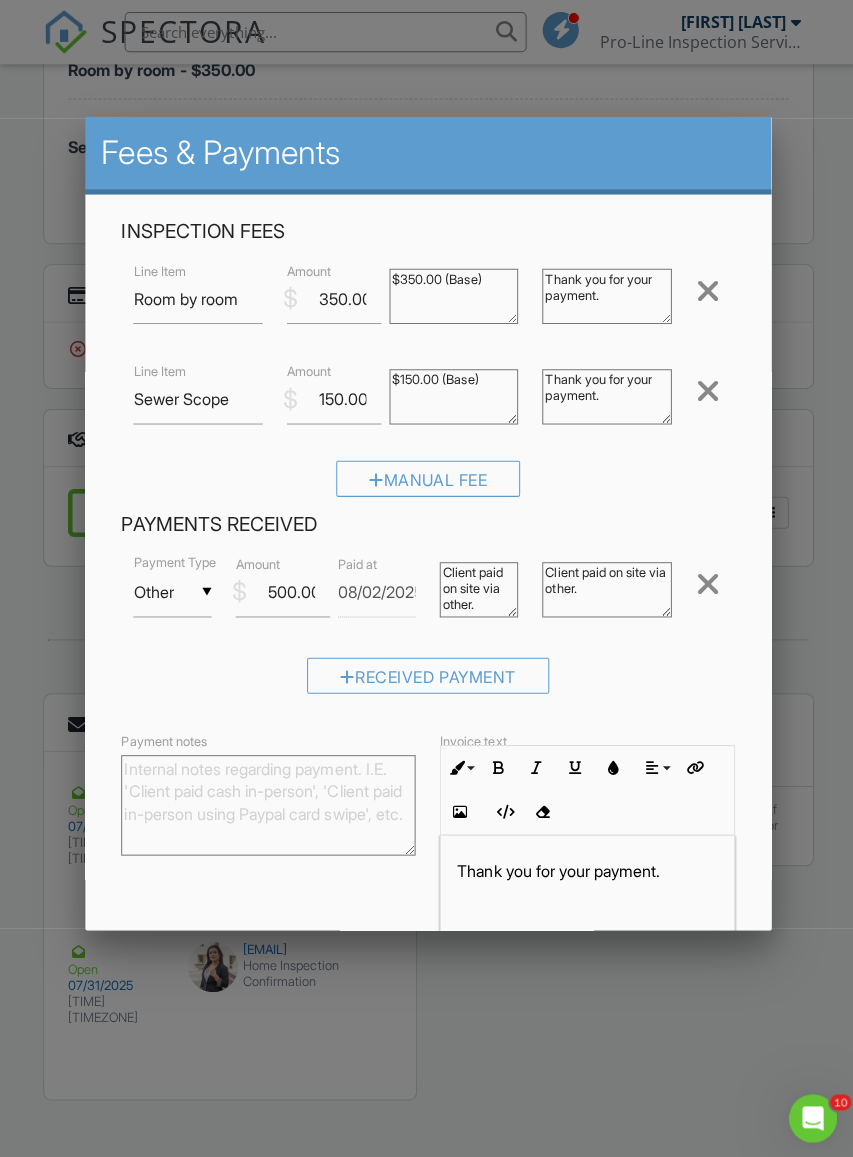 type on "Thank you for your payment." 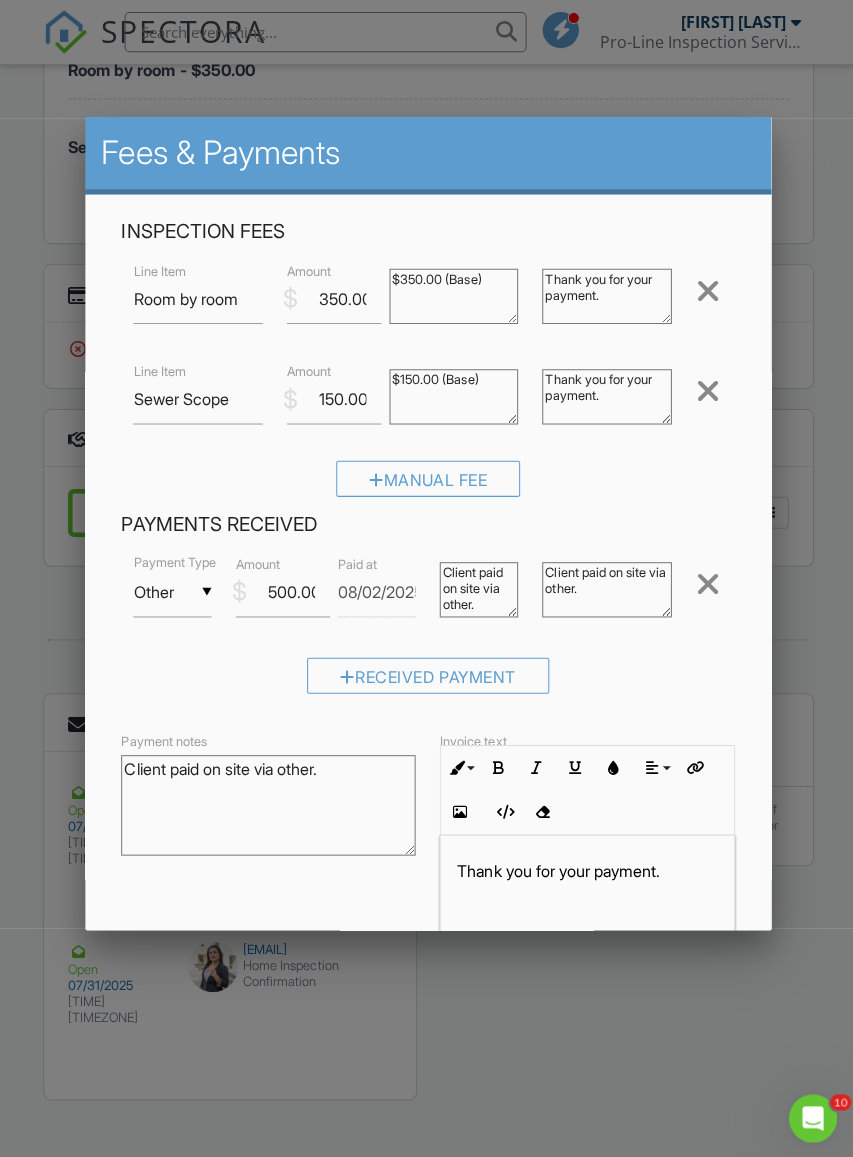 type on "Client paid on site via other." 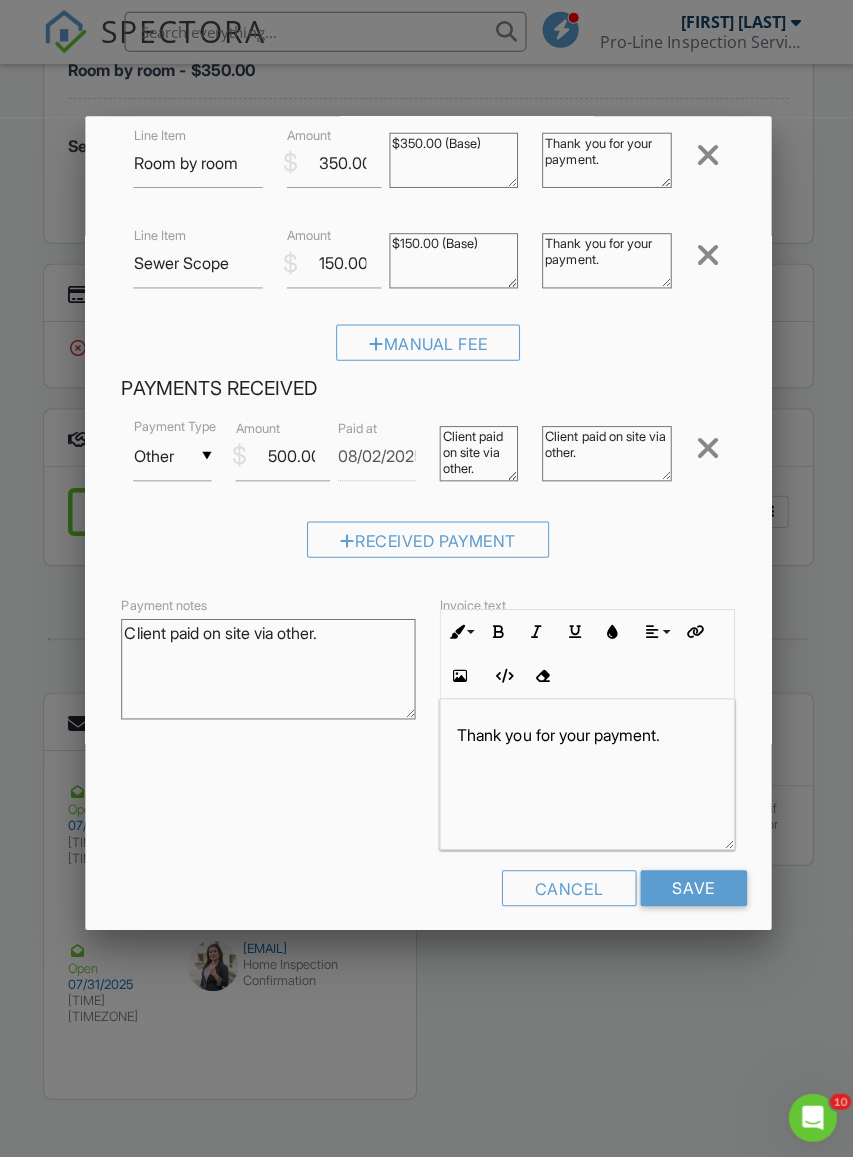 scroll, scrollTop: 134, scrollLeft: 0, axis: vertical 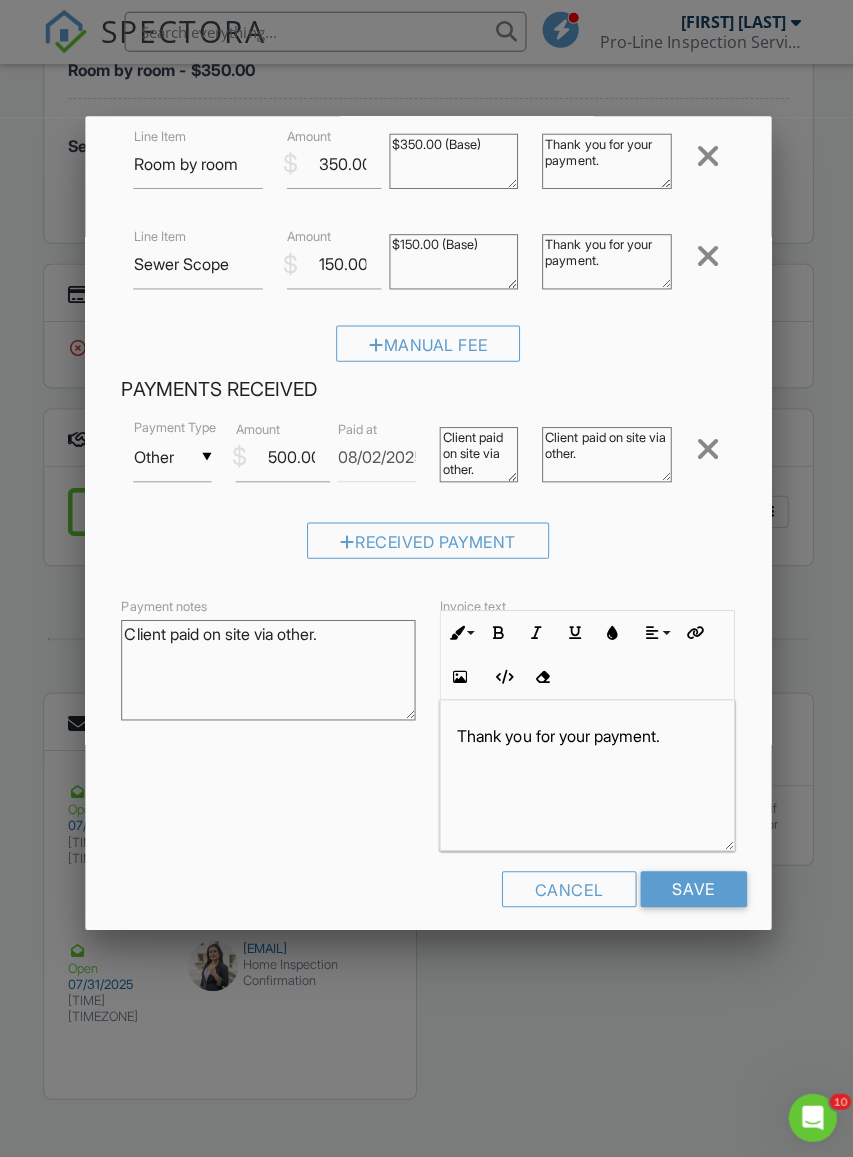 click on "Save" at bounding box center [691, 885] 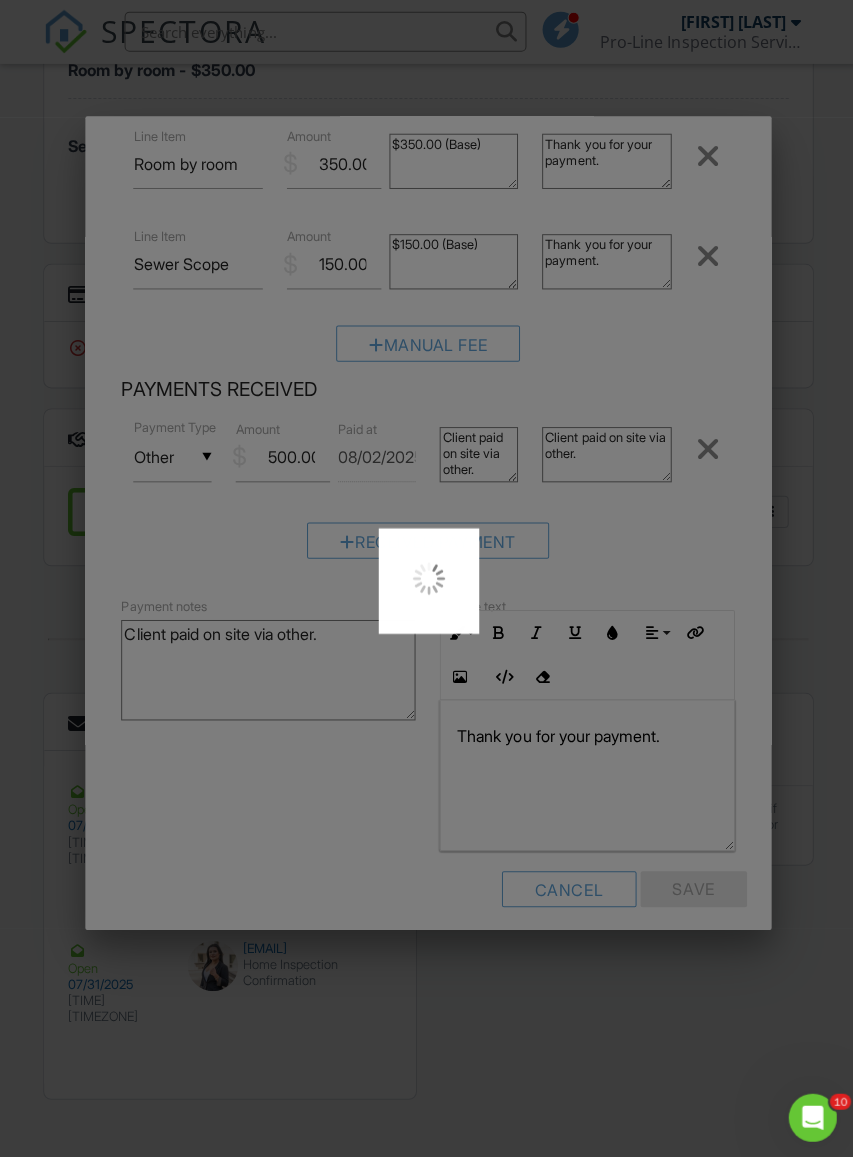 scroll, scrollTop: 2863, scrollLeft: 0, axis: vertical 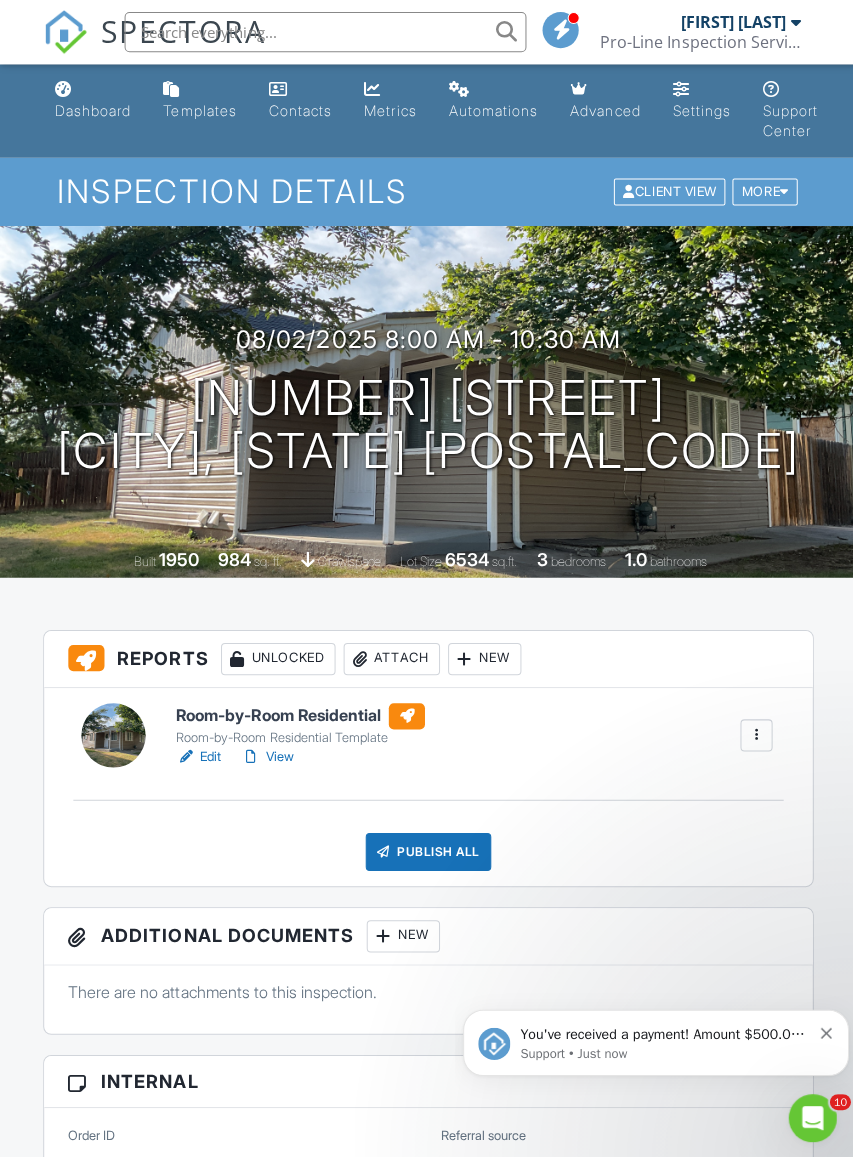 click on "Room-by-Room Residential Template" at bounding box center [299, 735] 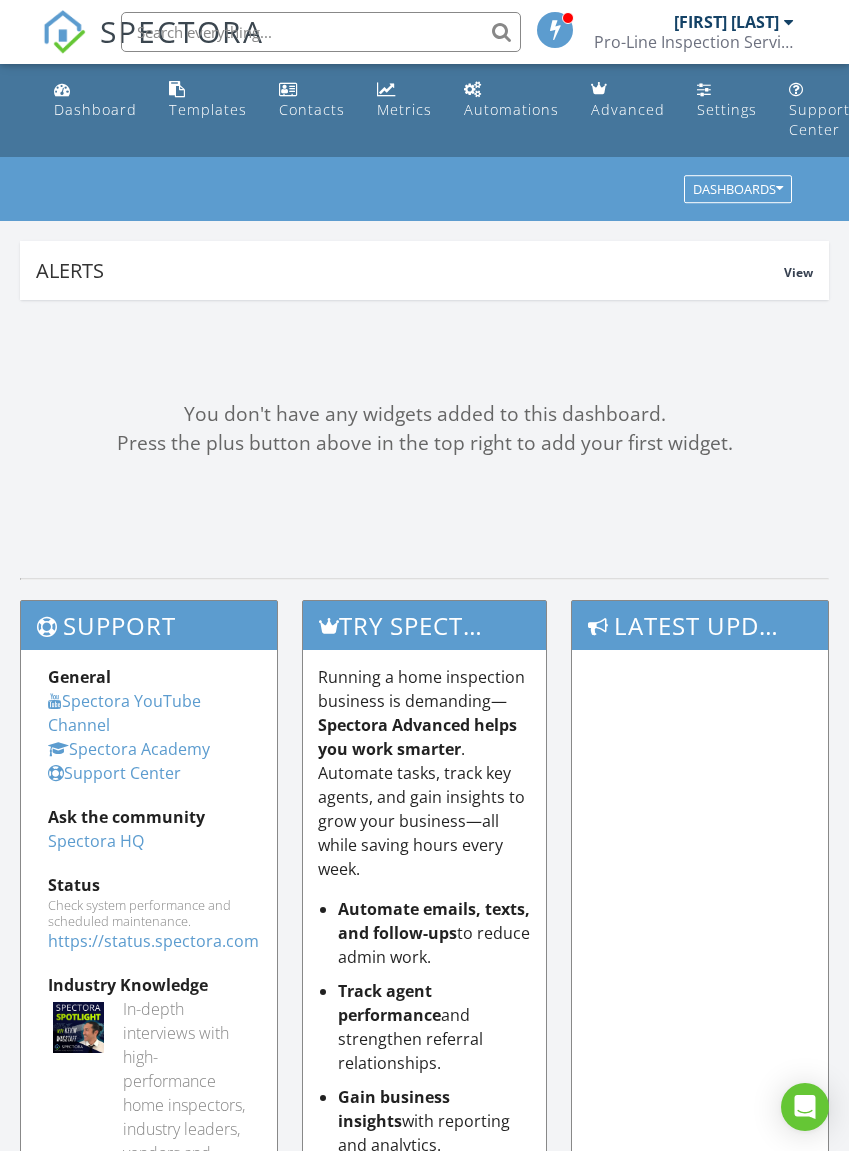 scroll, scrollTop: 0, scrollLeft: 0, axis: both 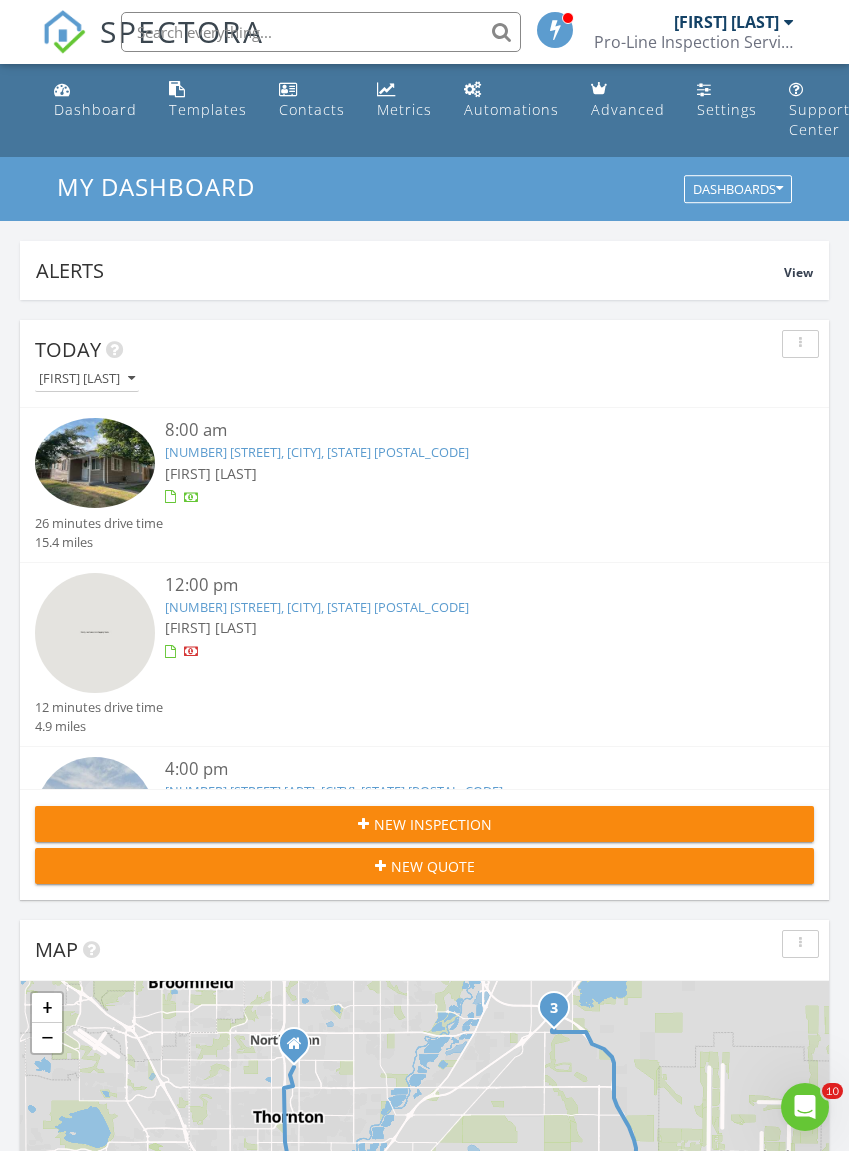 click on "12642 E Kansas Pl, Aurora, CO 80012" at bounding box center [317, 607] 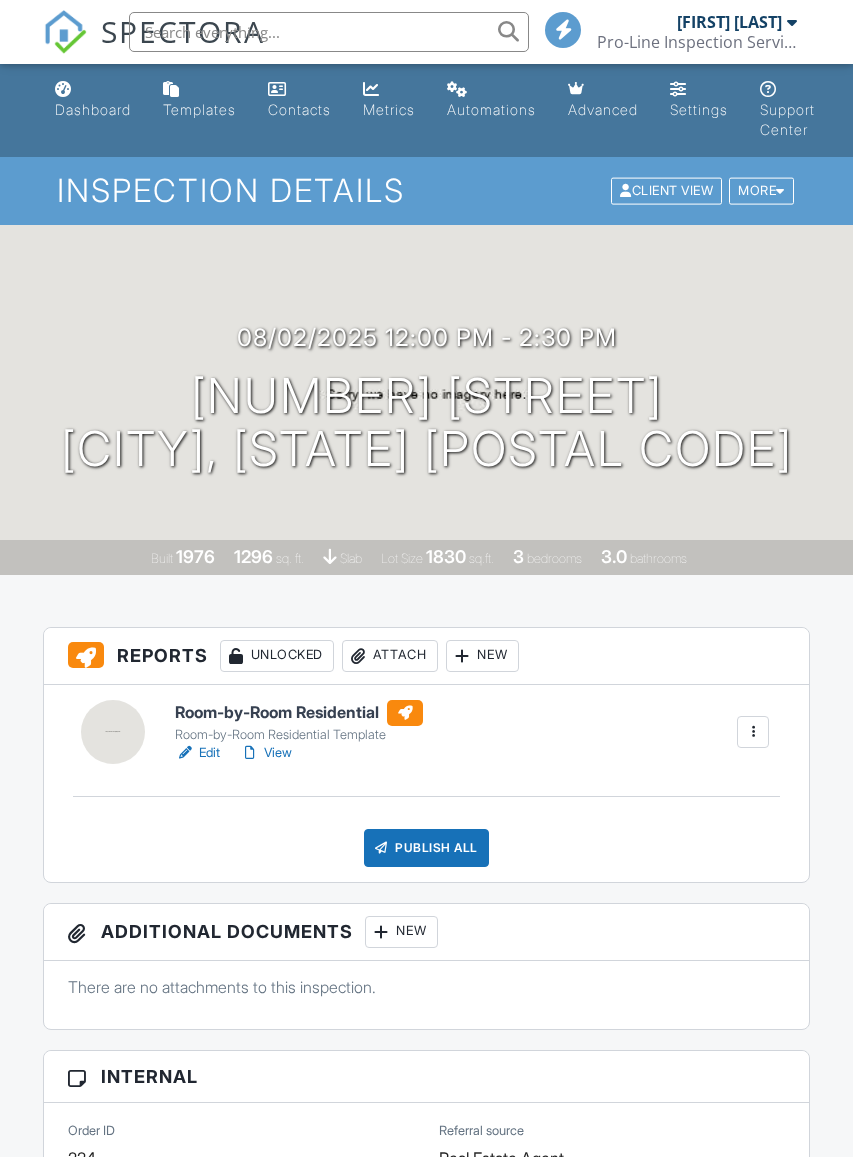 scroll, scrollTop: 0, scrollLeft: 0, axis: both 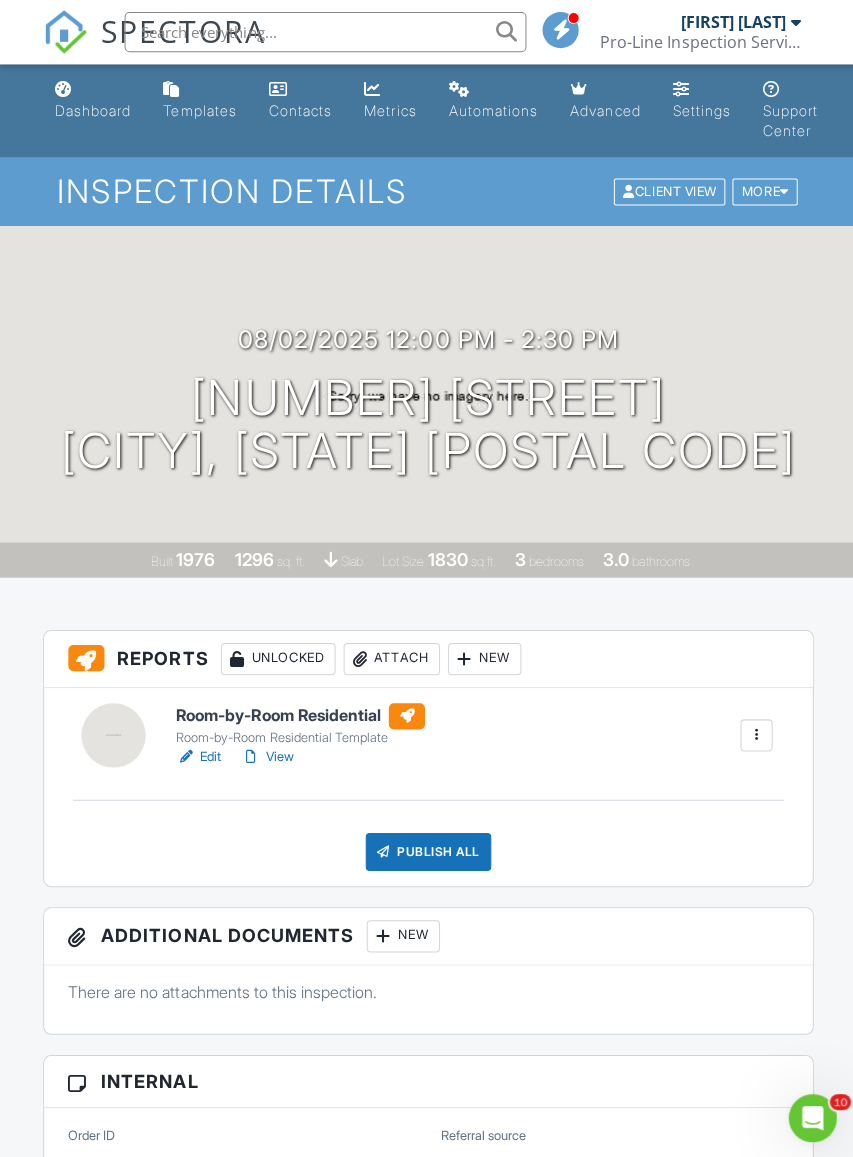click at bounding box center [113, 732] 